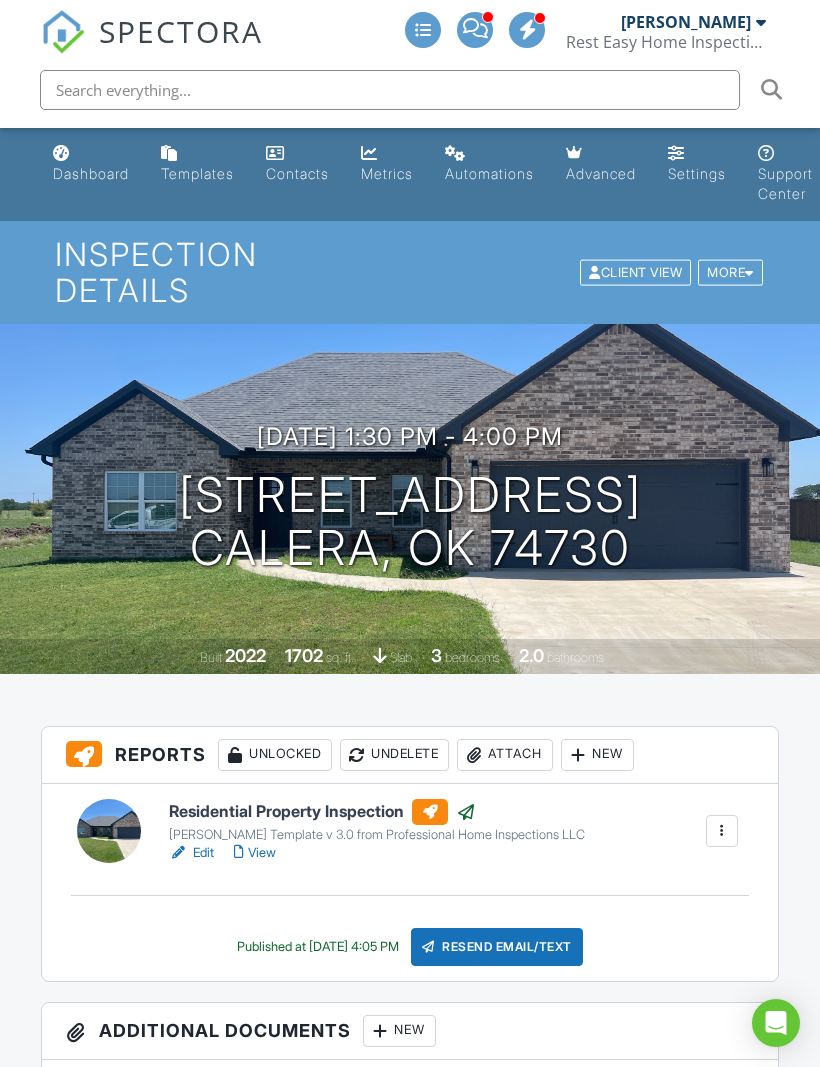 scroll, scrollTop: 327, scrollLeft: 17, axis: both 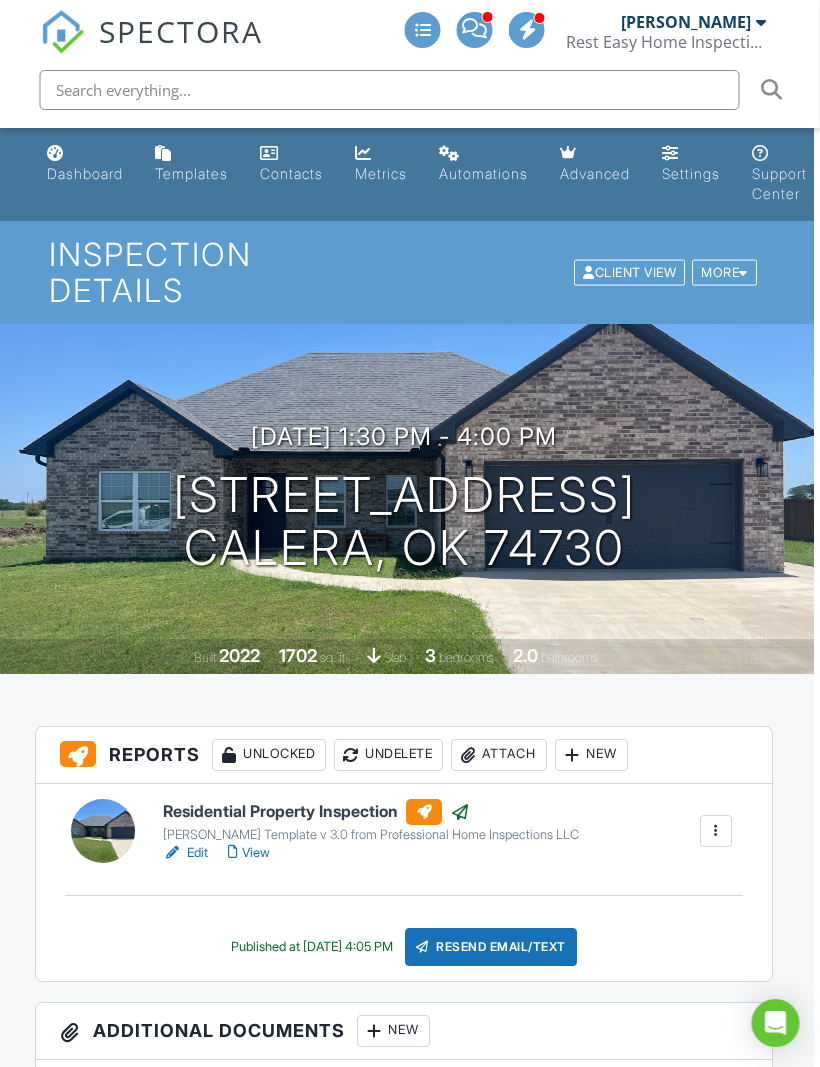 click on "Dashboard" at bounding box center (86, 173) 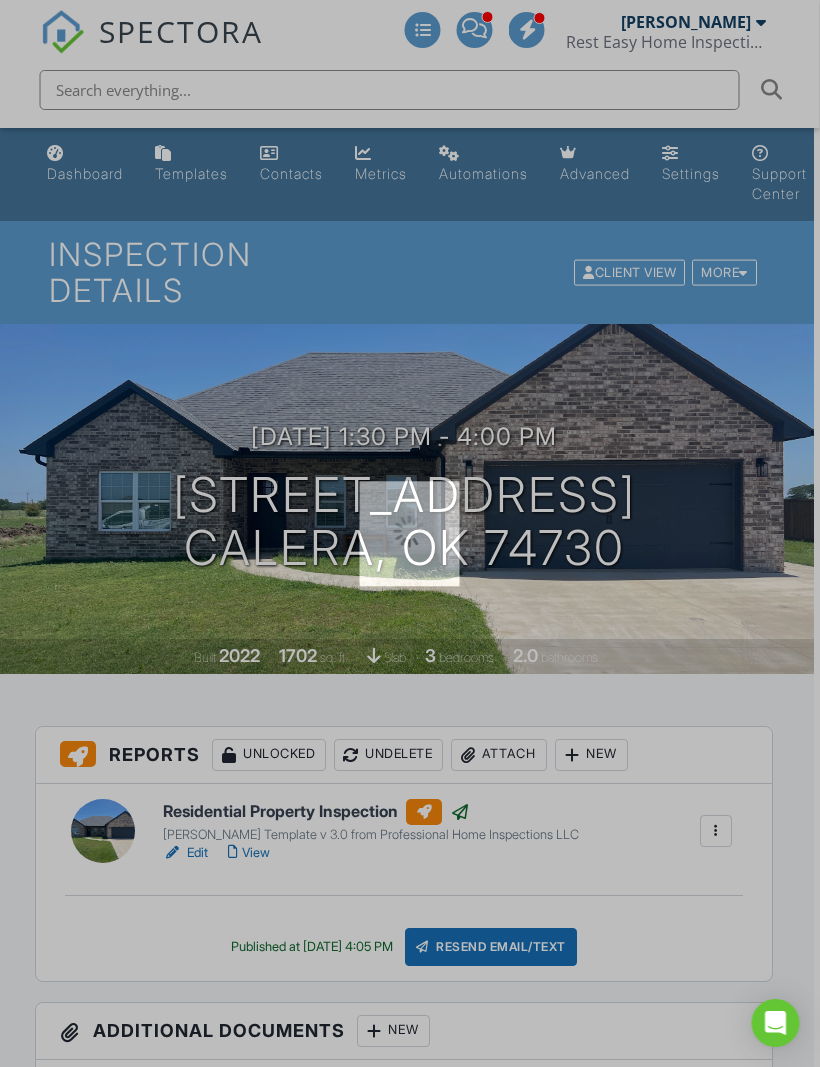 scroll, scrollTop: 0, scrollLeft: 17, axis: horizontal 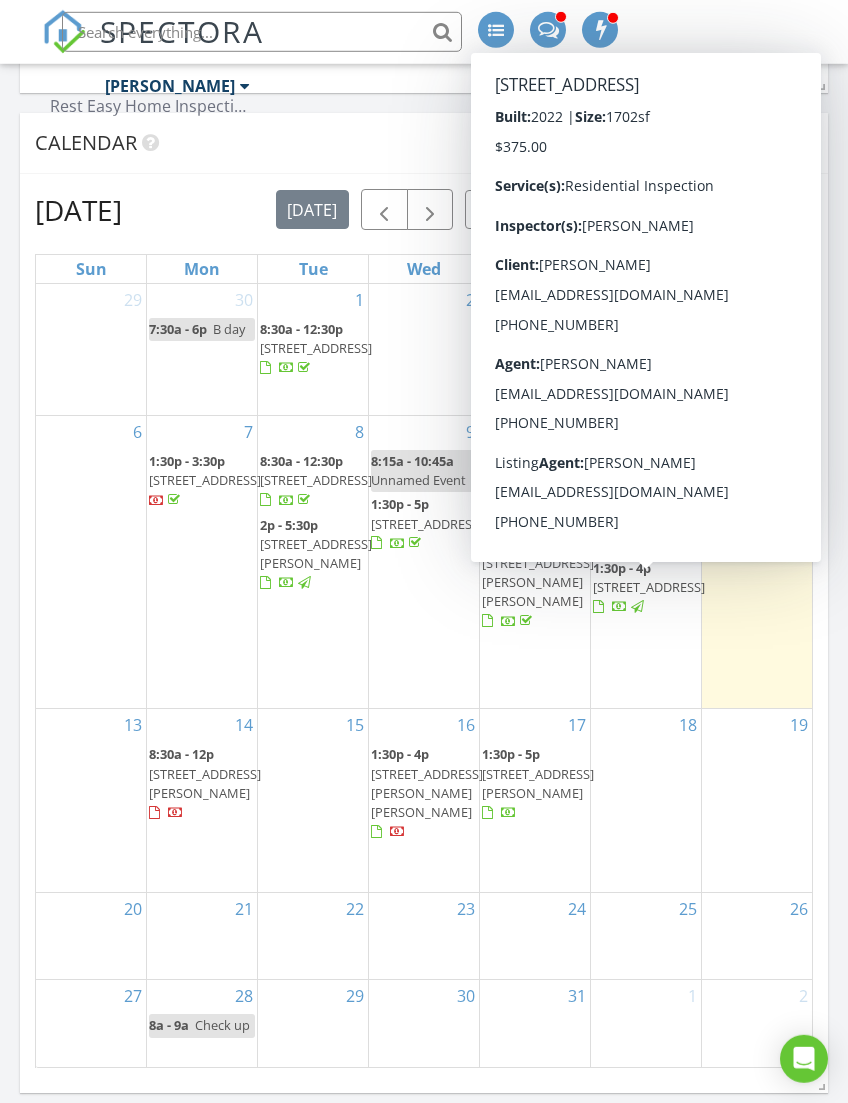 click on "[STREET_ADDRESS]" at bounding box center [649, 587] 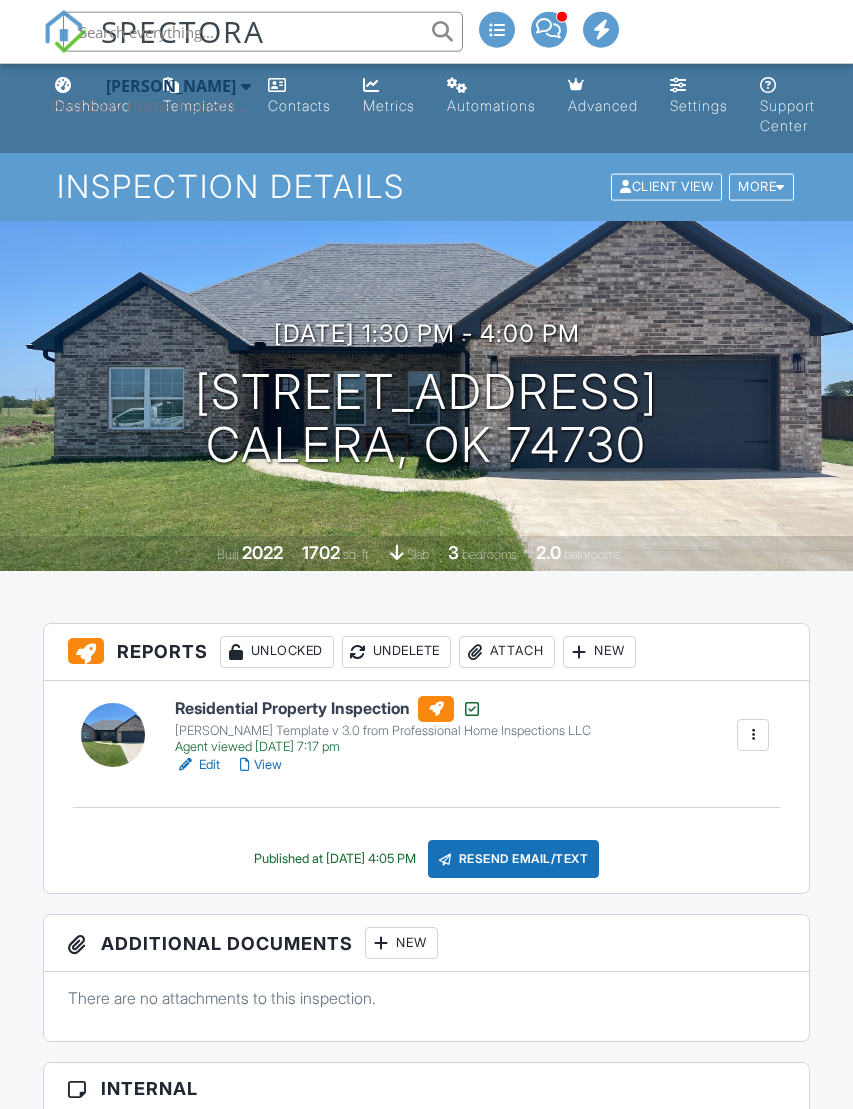 scroll, scrollTop: 5, scrollLeft: 0, axis: vertical 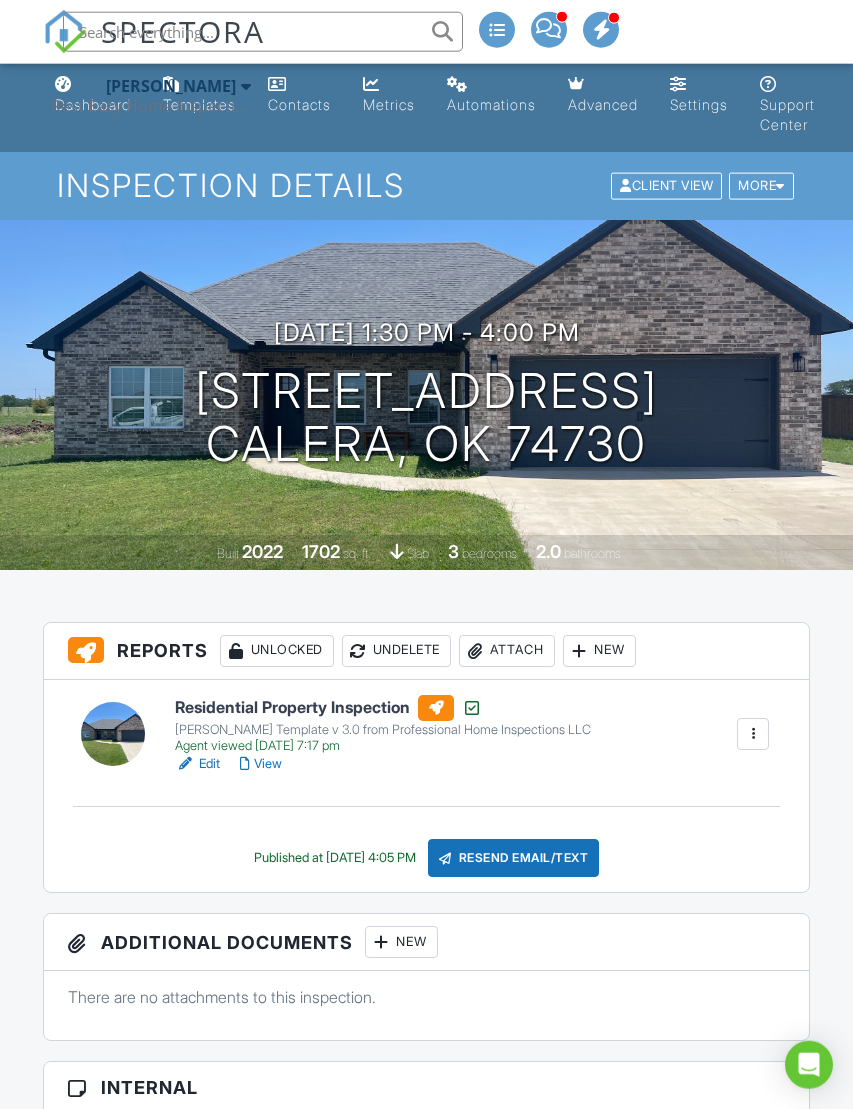 click on "Dashboard
Templates
Contacts
Metrics
Automations
Advanced
Settings
Support Center
Inspection Details
Client View
More
Property Details
Reschedule
Reorder / Copy
Share
Cancel
Delete
Print Order
Convert to V9
View Change Log
07/11/2025  1:30 pm
- 4:00 pm
142 Peach Tree Rd
Calera, OK 74730
Built
2022
1702
sq. ft.
slab
3
bedrooms
2.0
bathrooms
+ − Leaflet  |  © MapTiler   © OpenStreetMap contributors
All emails and texts are disabled for this inspection!
Turn on emails and texts
Turn on and Requeue Notifications
Reports
Unlocked
Undelete
Attach
New
Residential Property Inspection
Edit
View" at bounding box center (426, 3151) 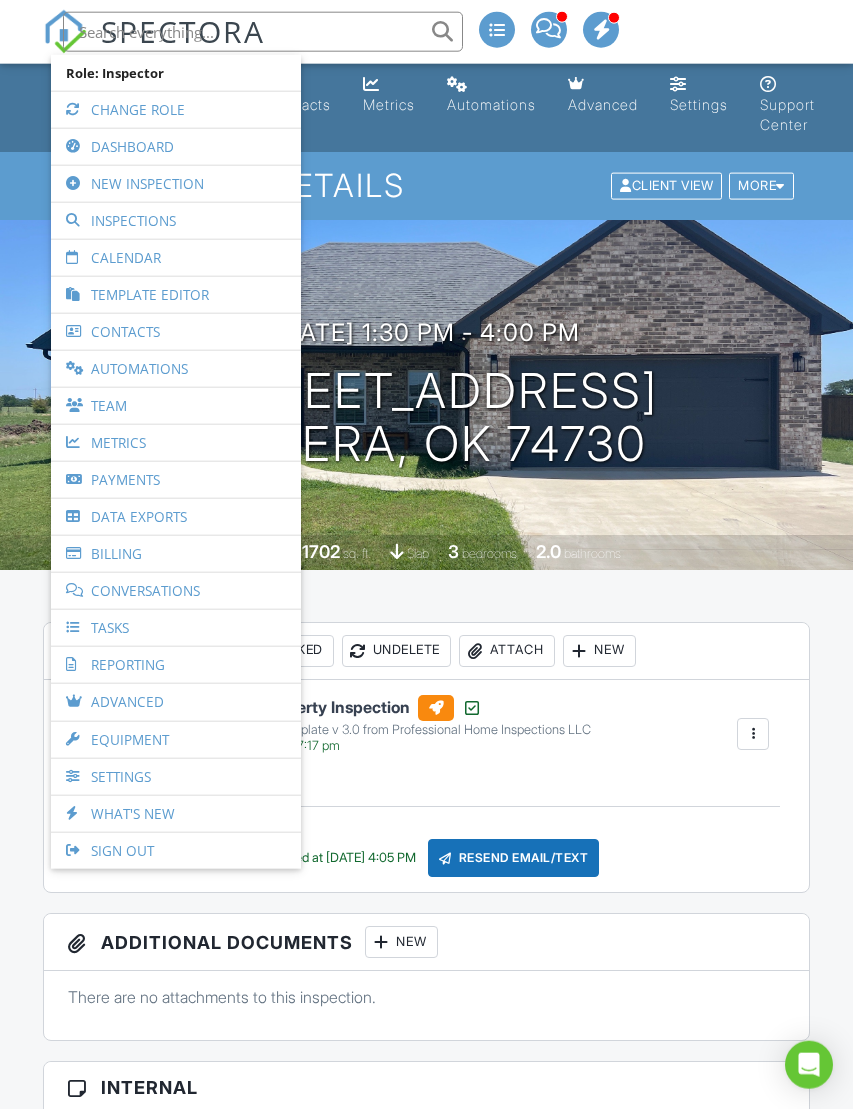 click on "Dashboard" at bounding box center [176, 147] 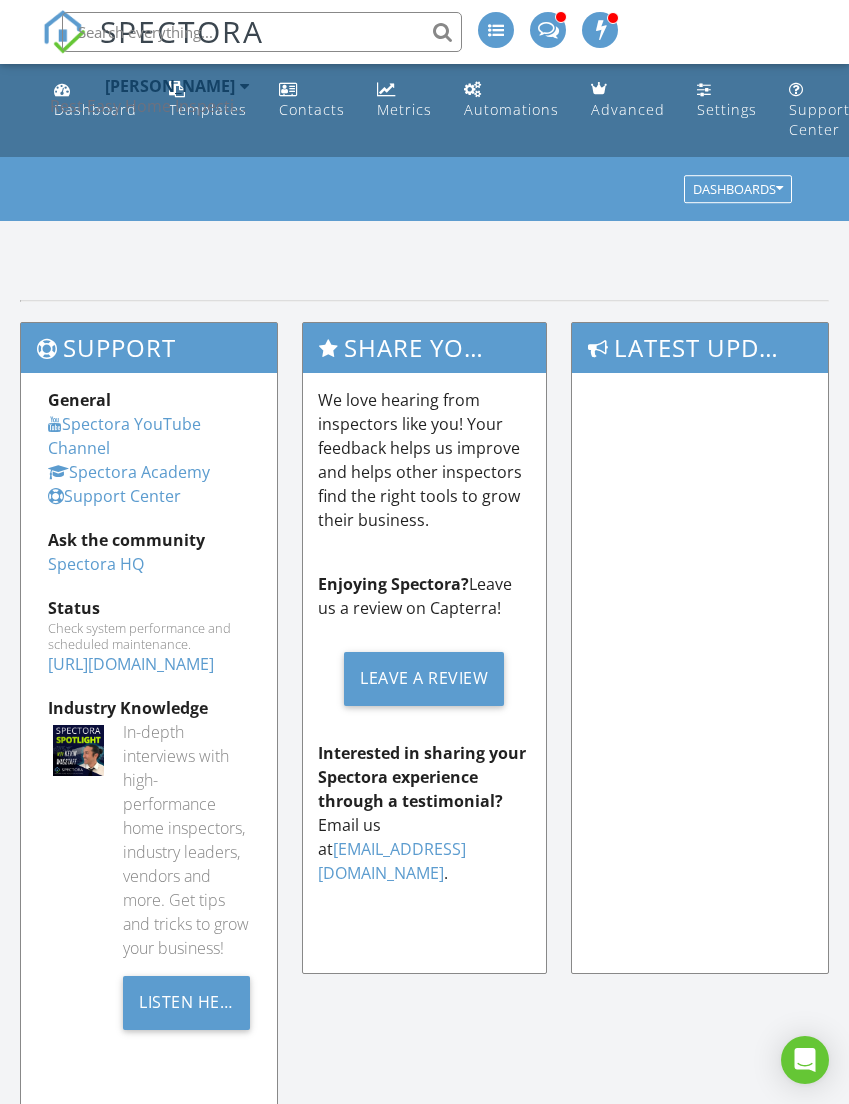 scroll, scrollTop: 0, scrollLeft: 0, axis: both 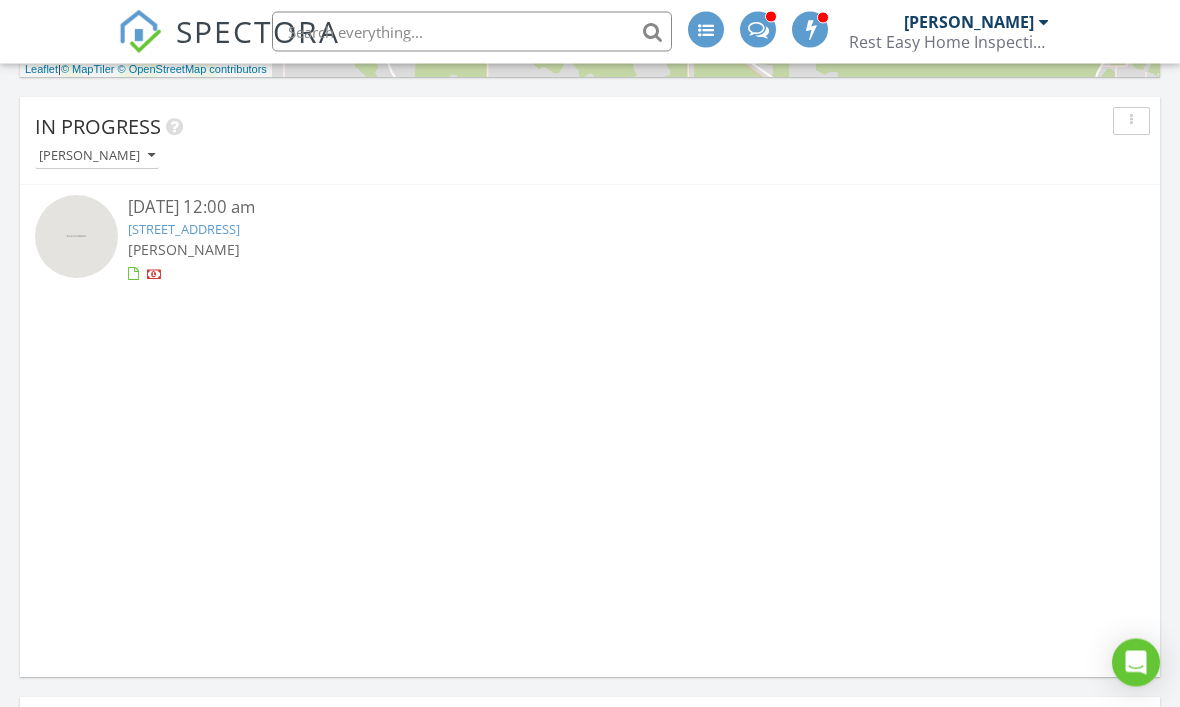 click on "[PERSON_NAME]" at bounding box center [184, 250] 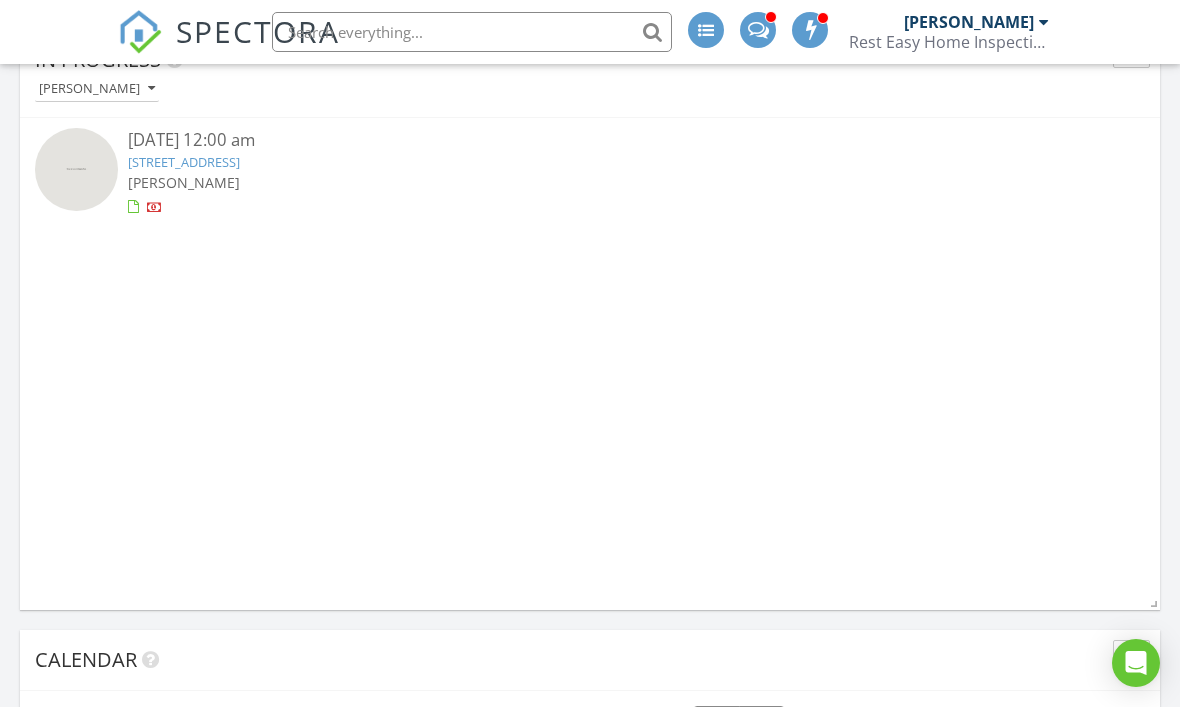 click on "07/12/25 12:00 am" at bounding box center [590, 140] 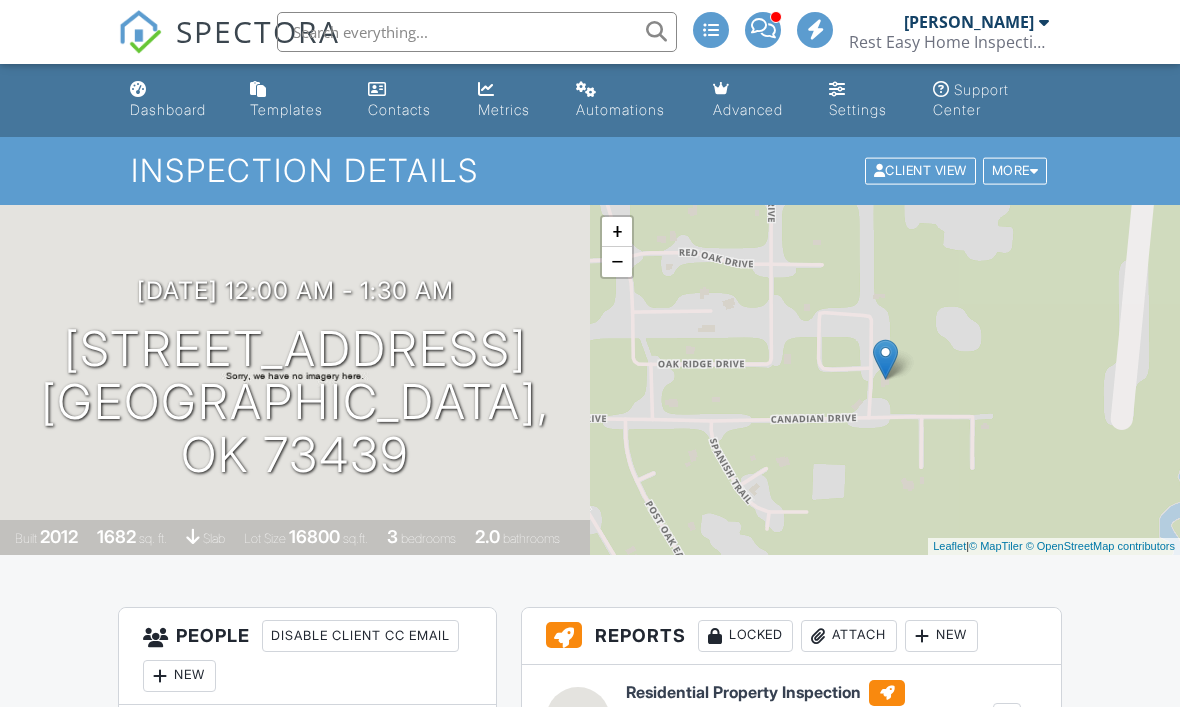 scroll, scrollTop: 0, scrollLeft: 0, axis: both 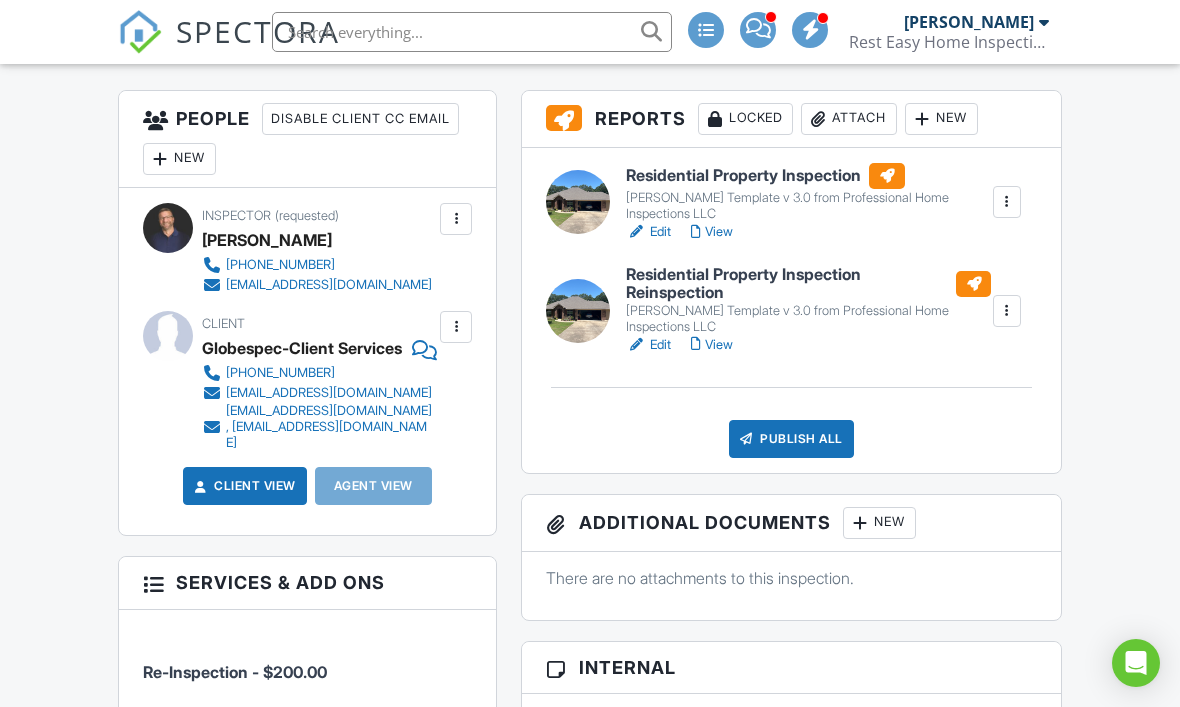 click on "Edit" at bounding box center (648, 345) 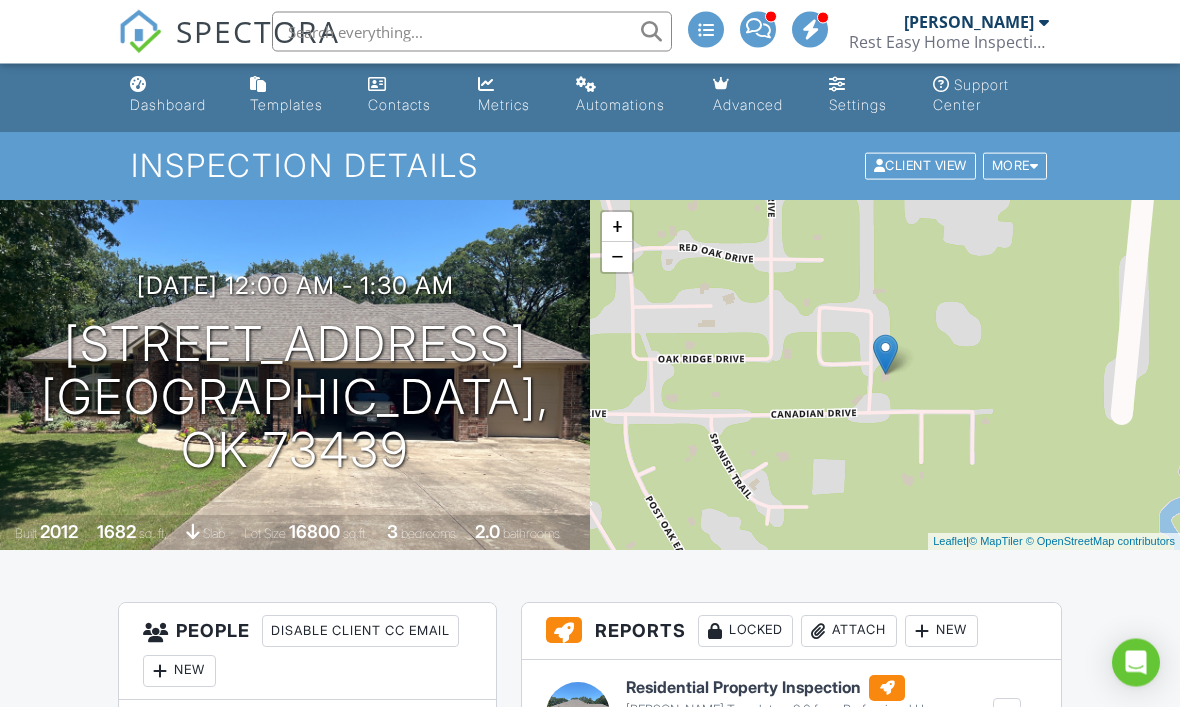 scroll, scrollTop: 0, scrollLeft: 0, axis: both 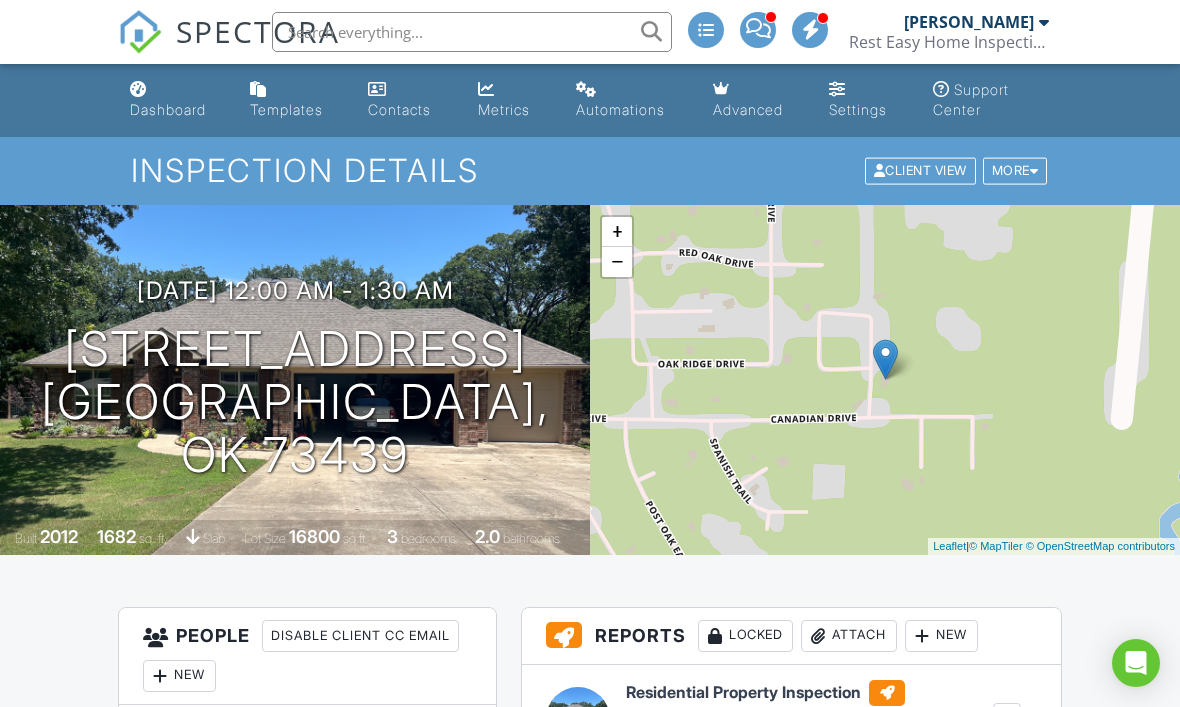 click on "Dashboard" at bounding box center [174, 100] 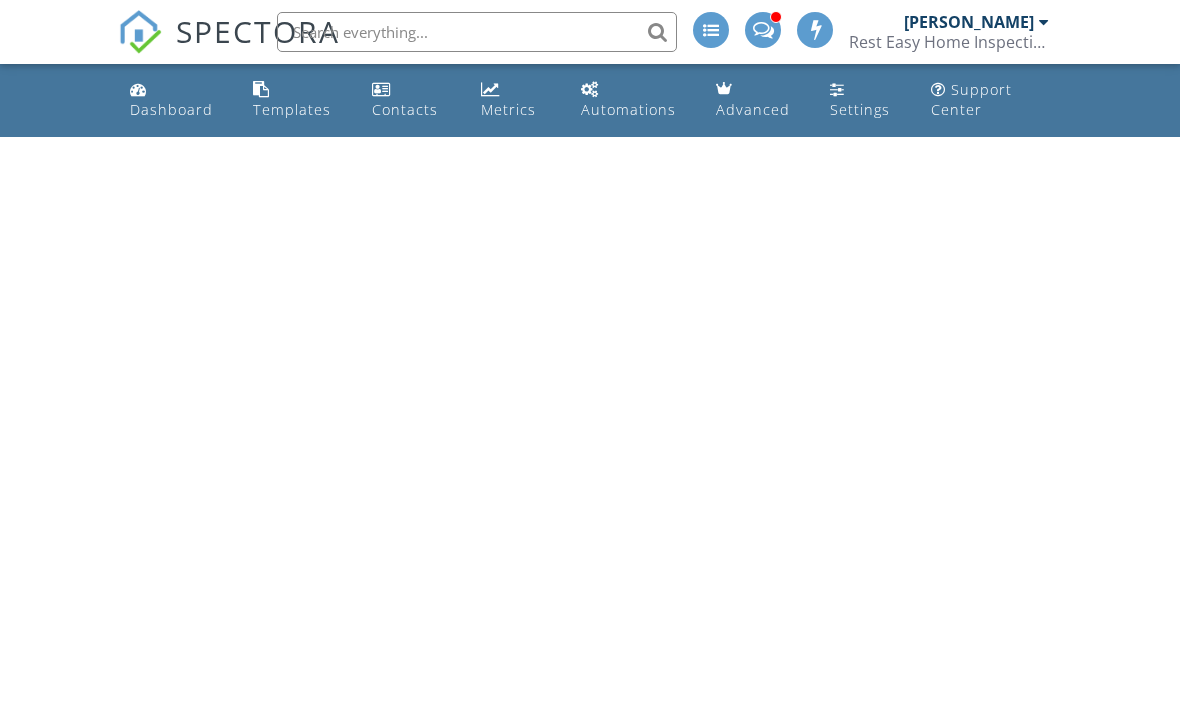 scroll, scrollTop: 0, scrollLeft: 0, axis: both 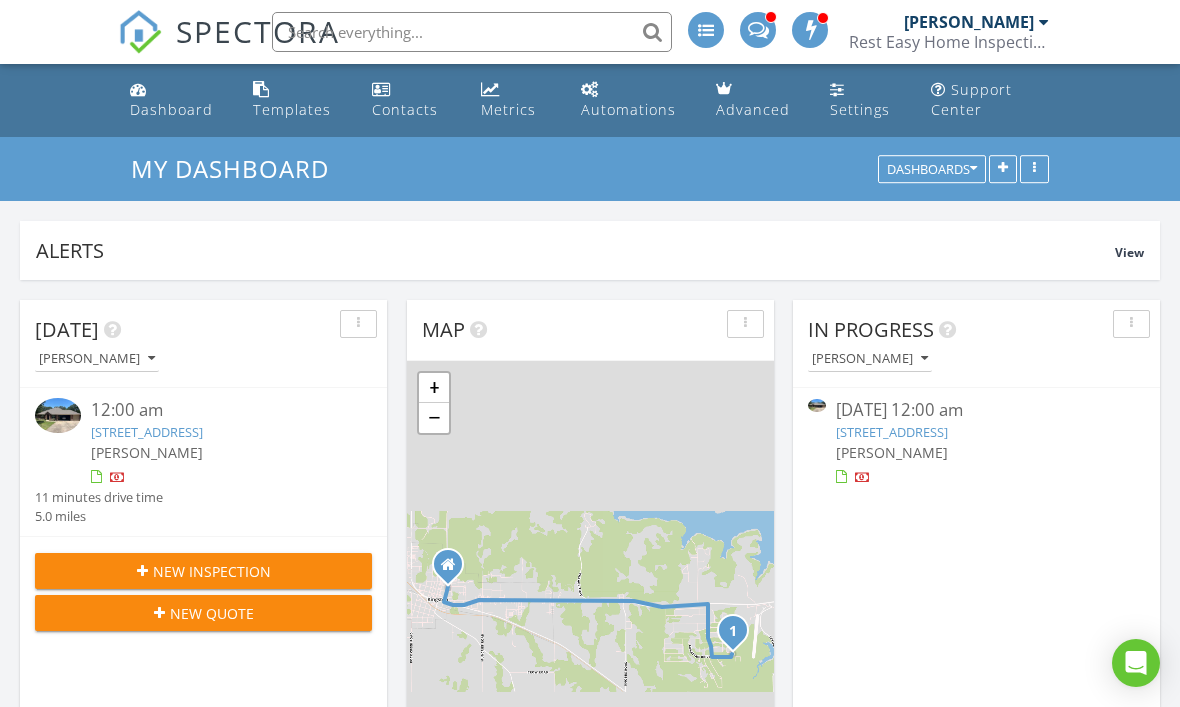click on "11266 Blackjack Oak Cir, Kingston, OK 73439" at bounding box center [892, 432] 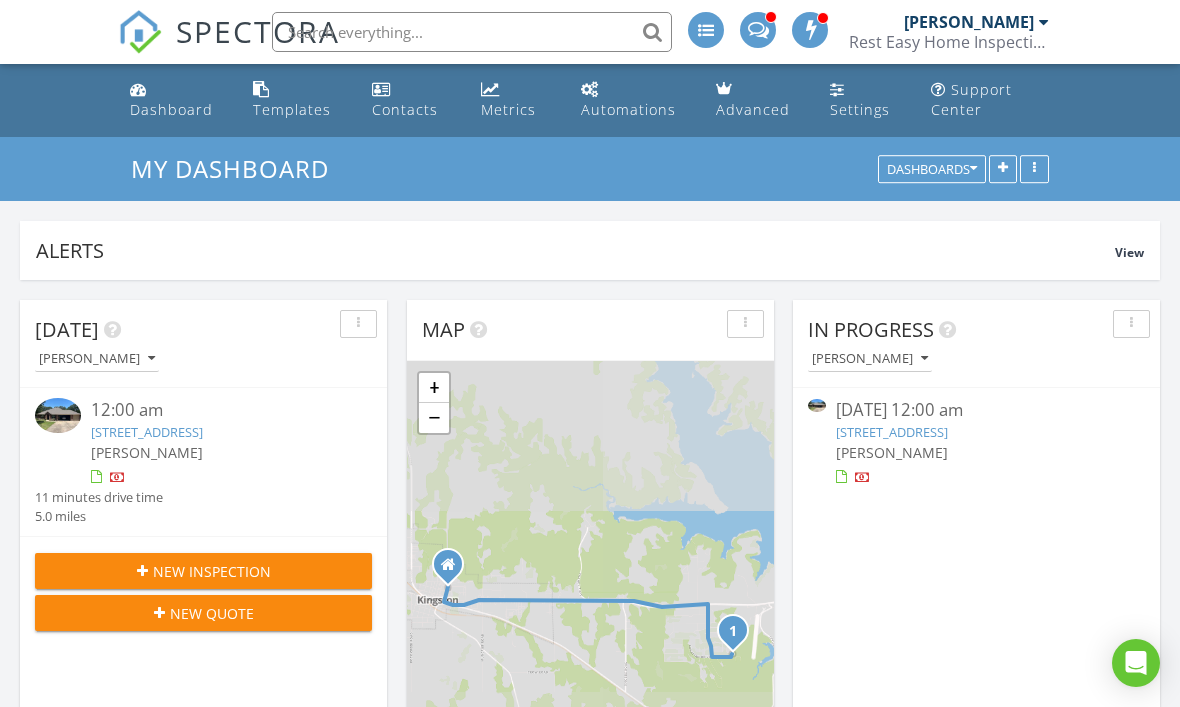 click on "11266 Blackjack Oak Cir, Kingston, OK 73439" at bounding box center (892, 432) 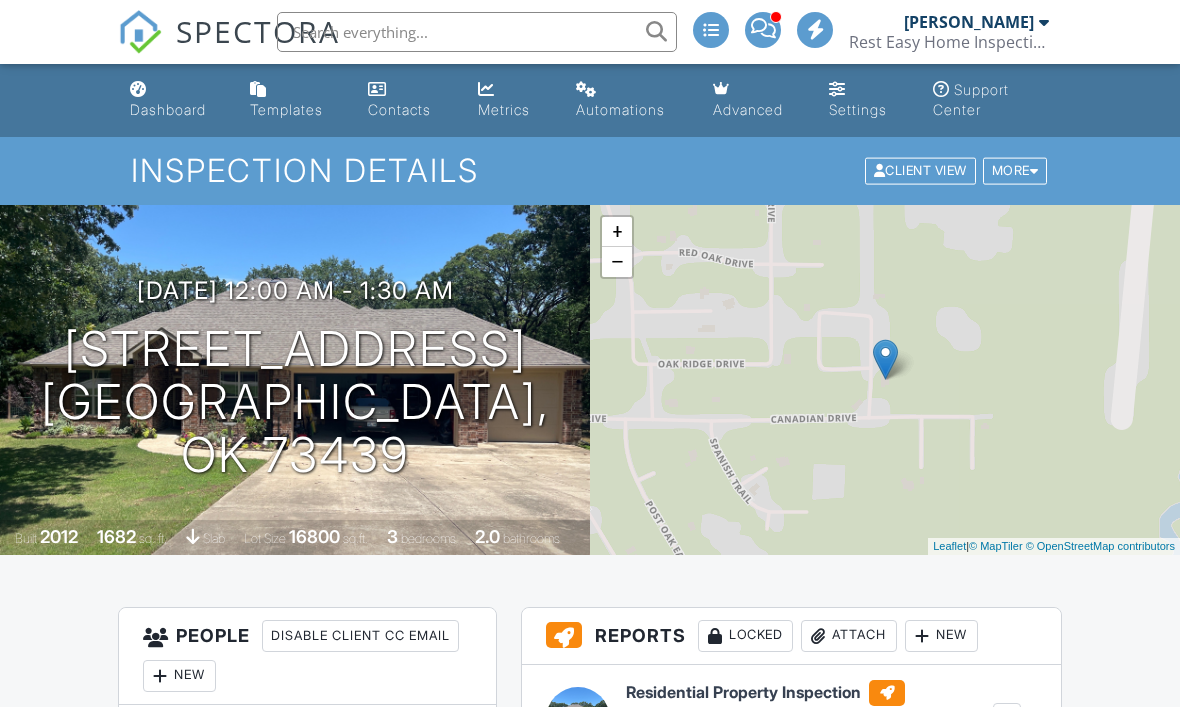 scroll, scrollTop: 0, scrollLeft: 0, axis: both 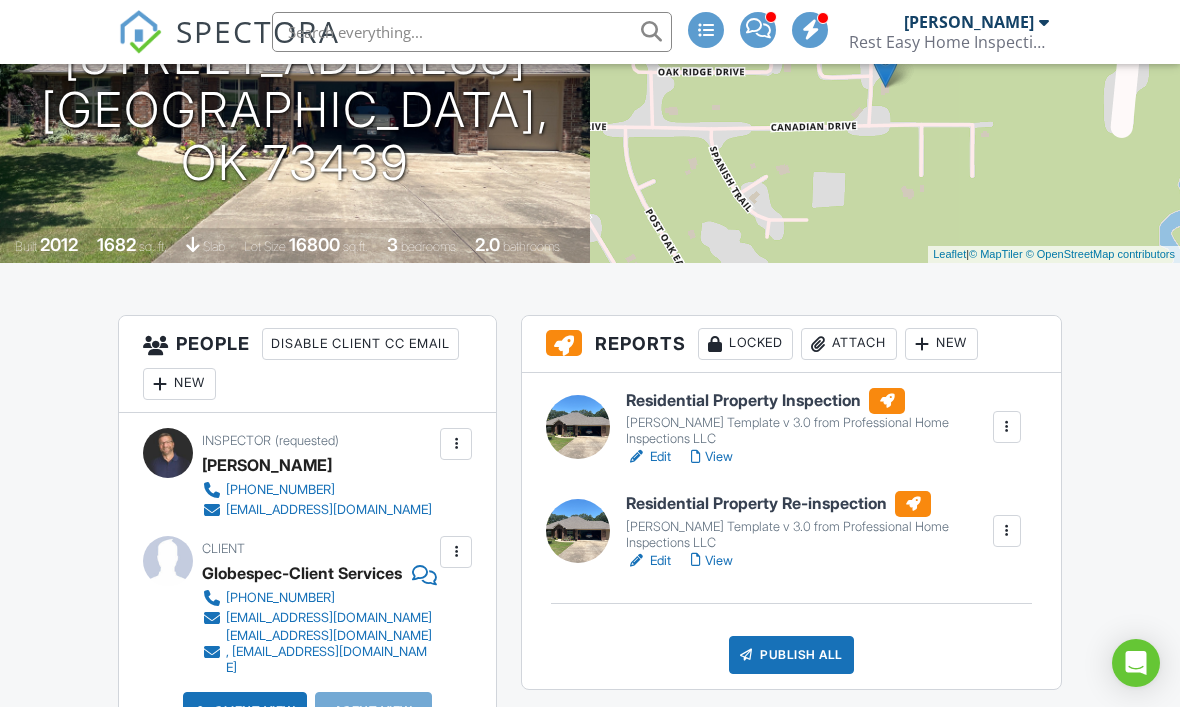 click on "View" at bounding box center [712, 561] 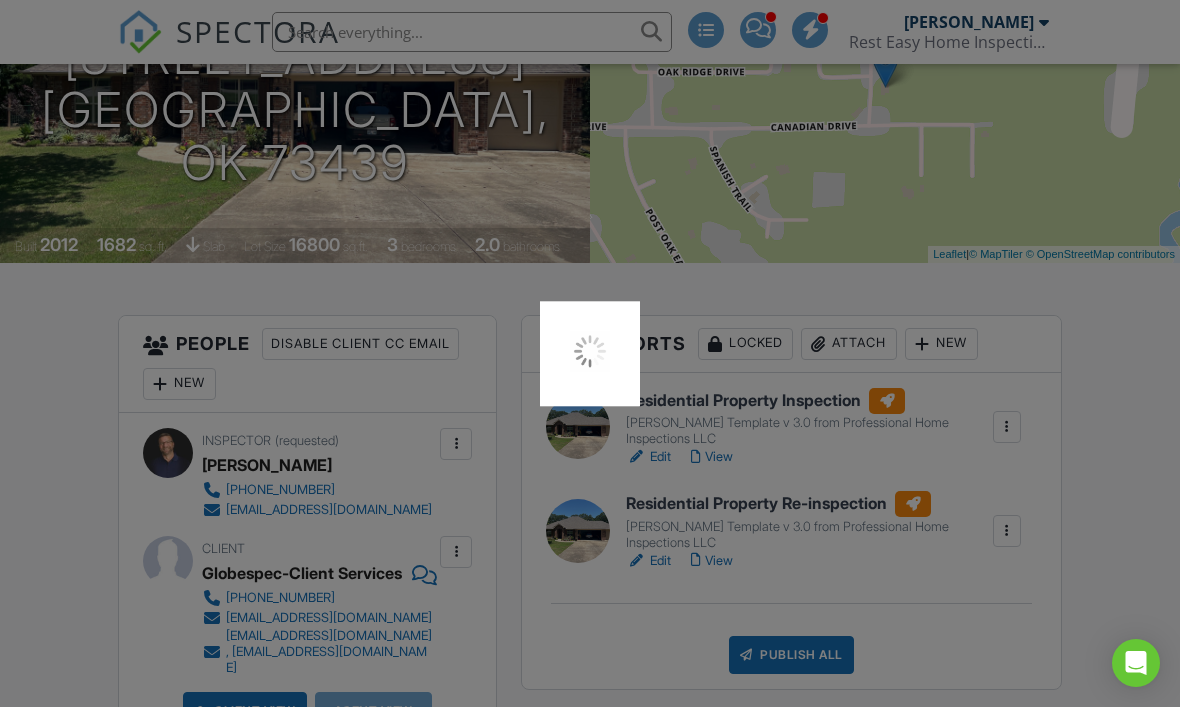 scroll, scrollTop: 359, scrollLeft: 0, axis: vertical 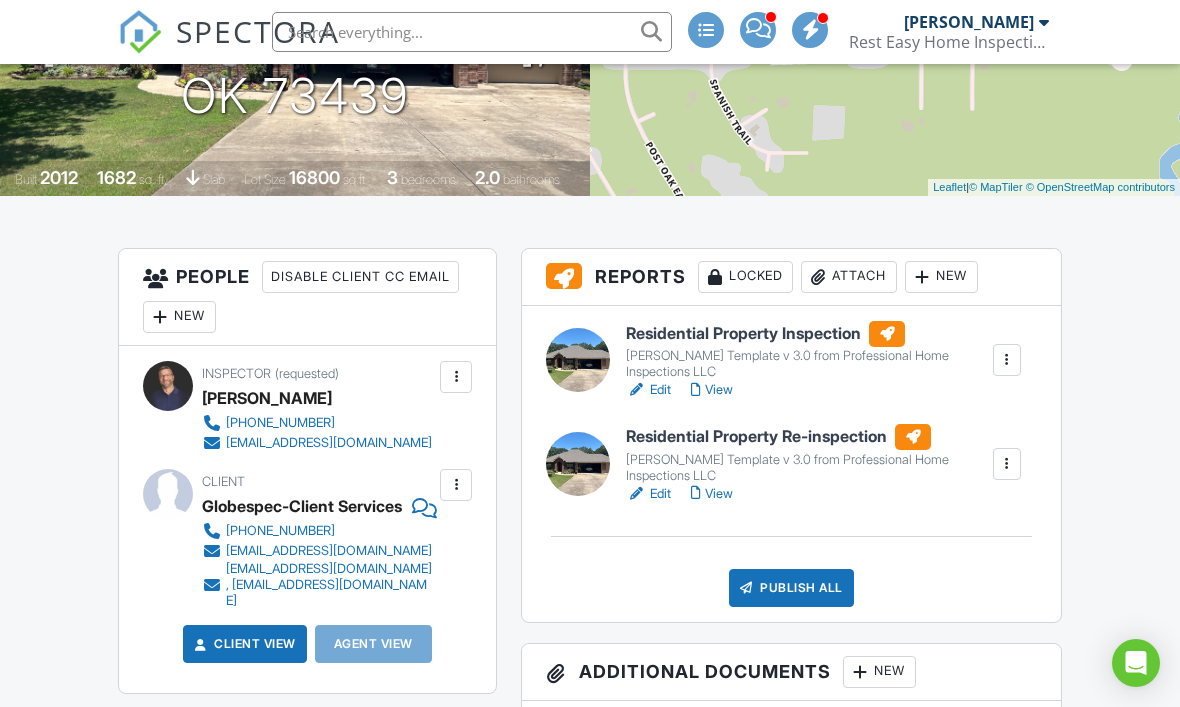 click at bounding box center (1007, 360) 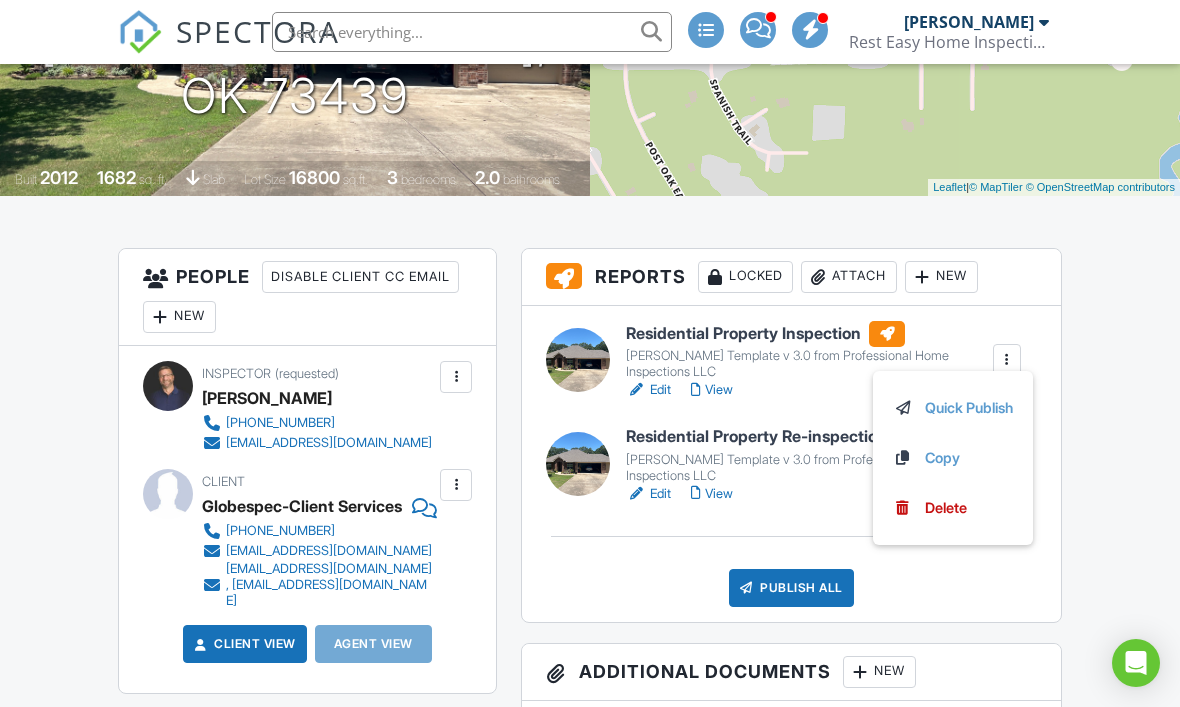 click on "Delete" at bounding box center [946, 508] 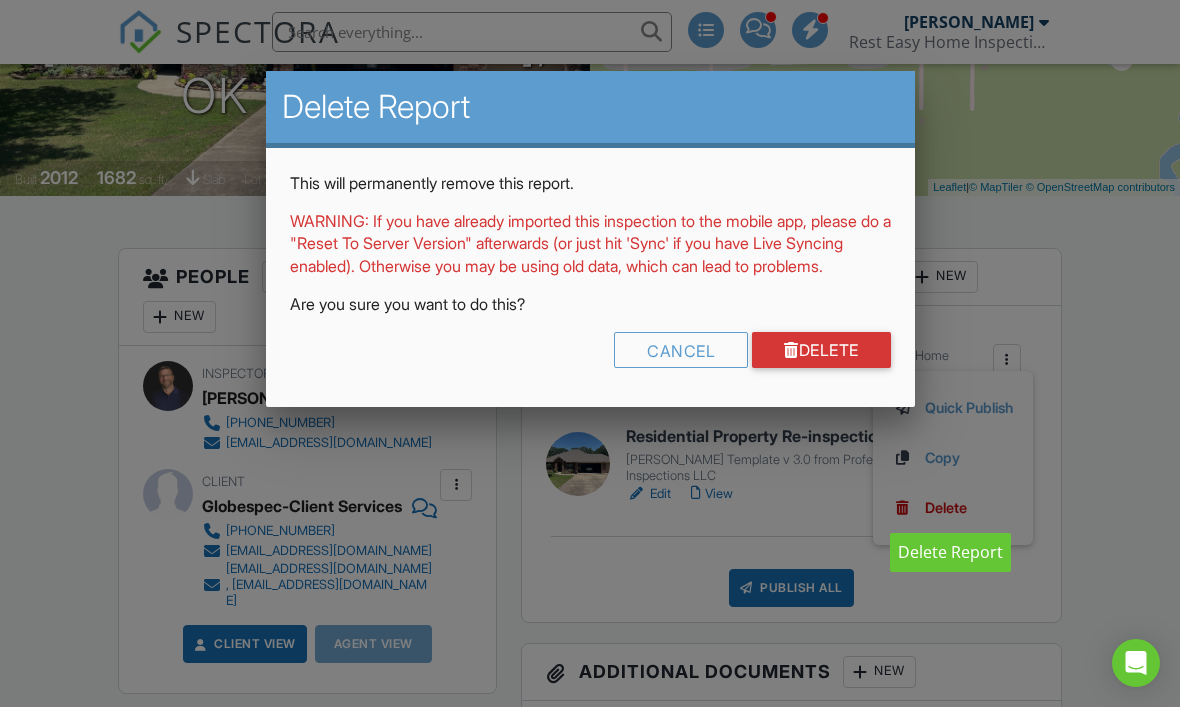 click on "Delete" at bounding box center (821, 350) 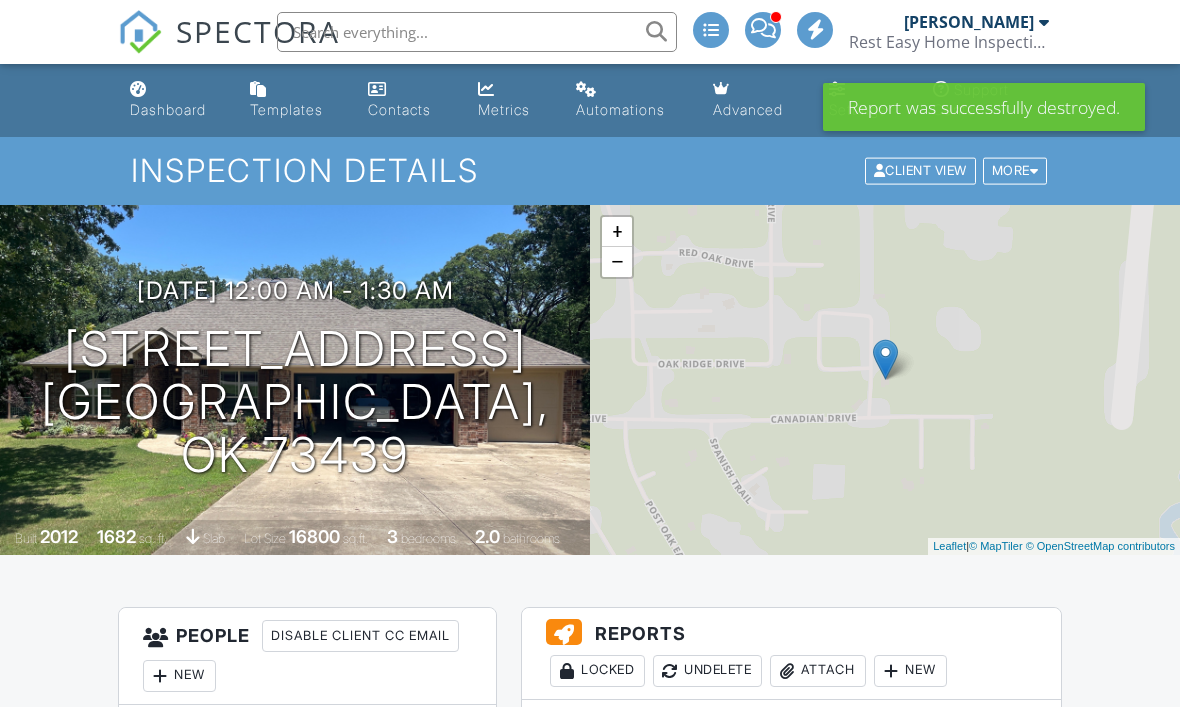 scroll, scrollTop: 0, scrollLeft: 0, axis: both 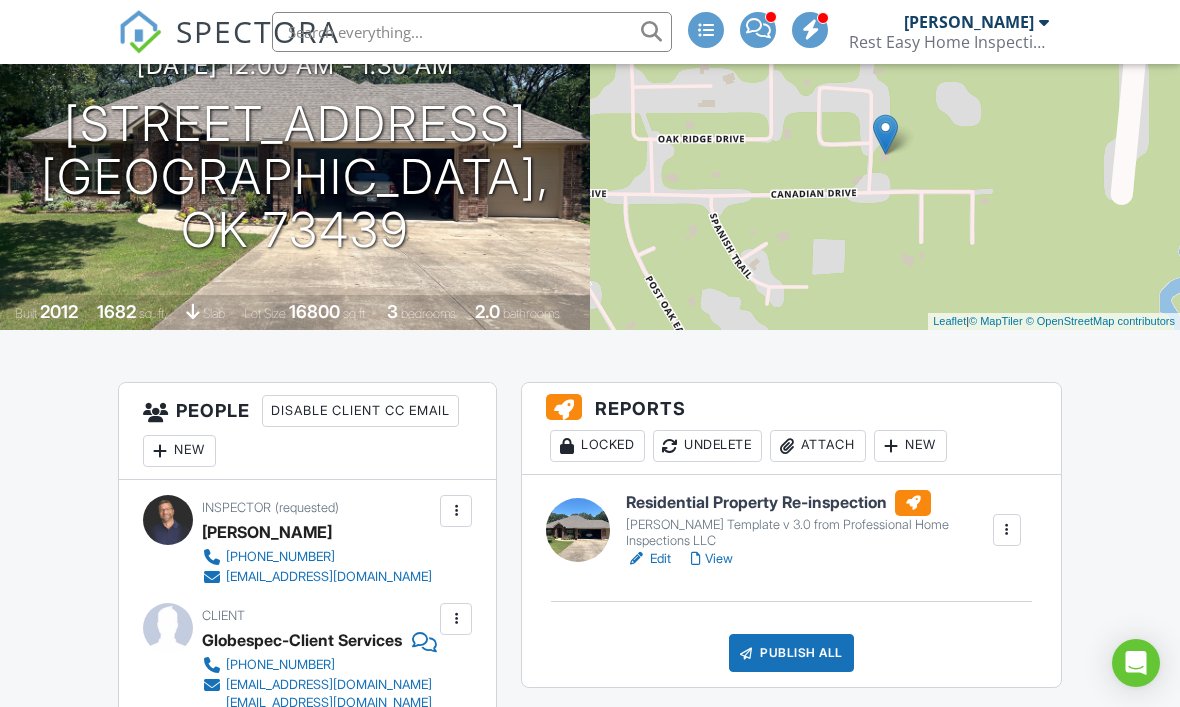 click on "Publish All" at bounding box center (791, 653) 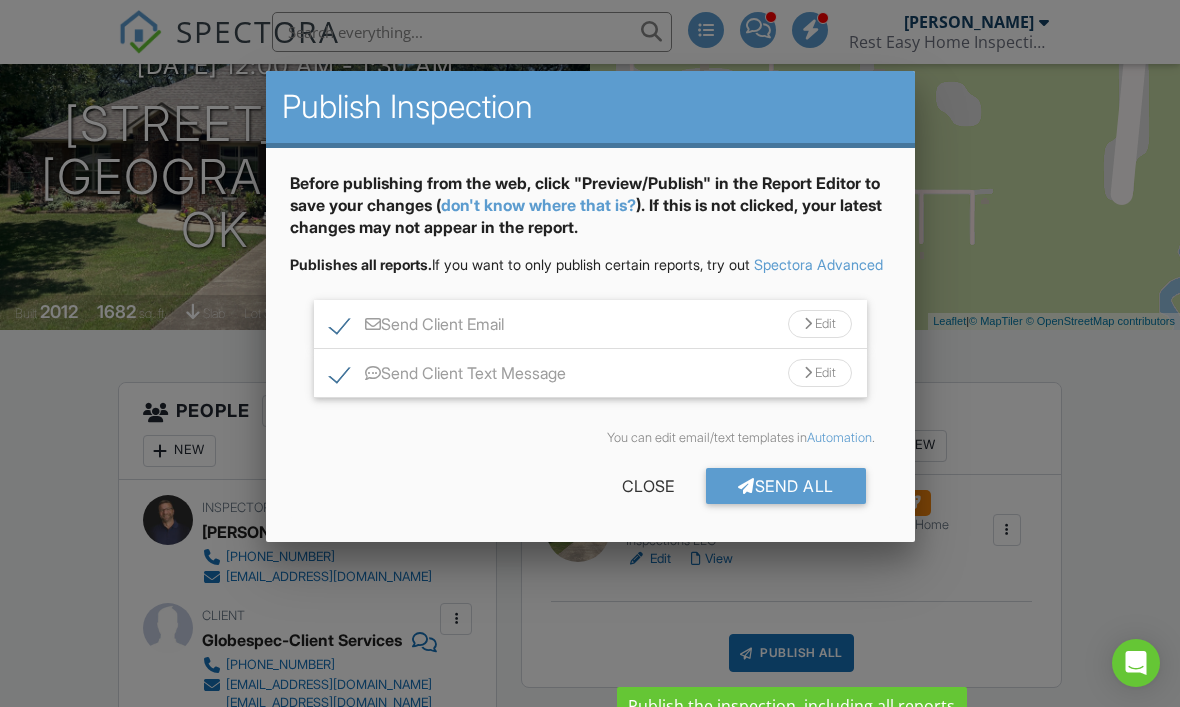click on "Send All" at bounding box center [786, 486] 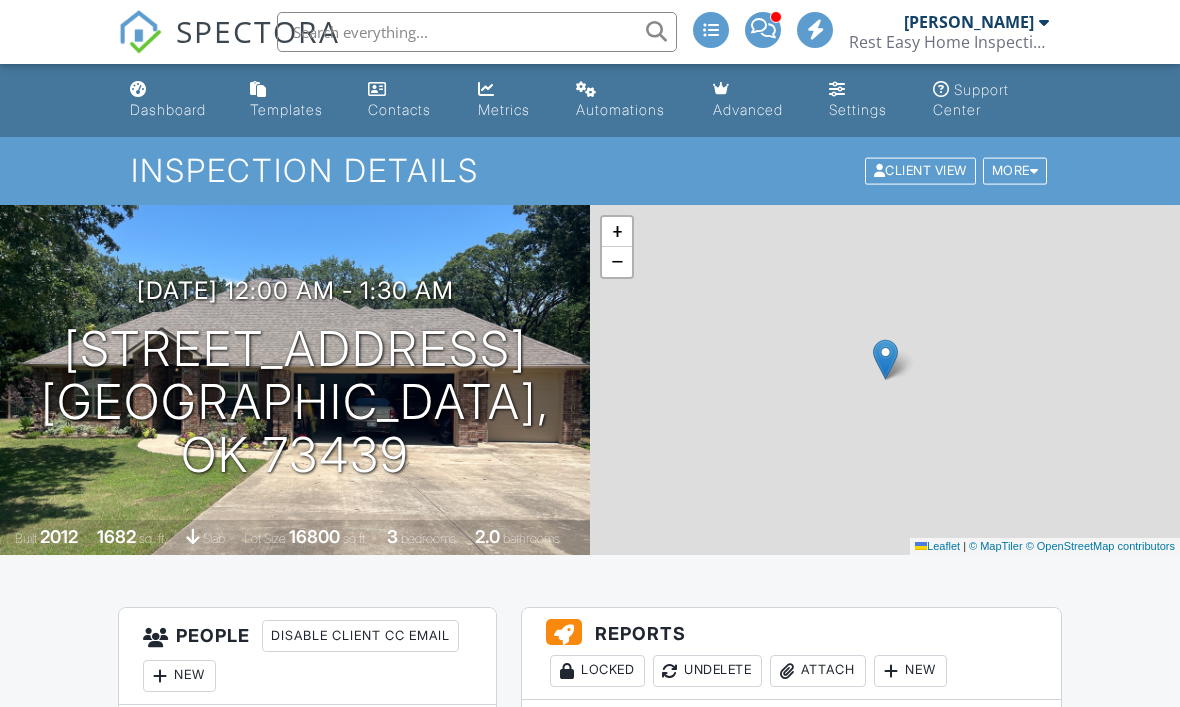 scroll, scrollTop: 0, scrollLeft: 0, axis: both 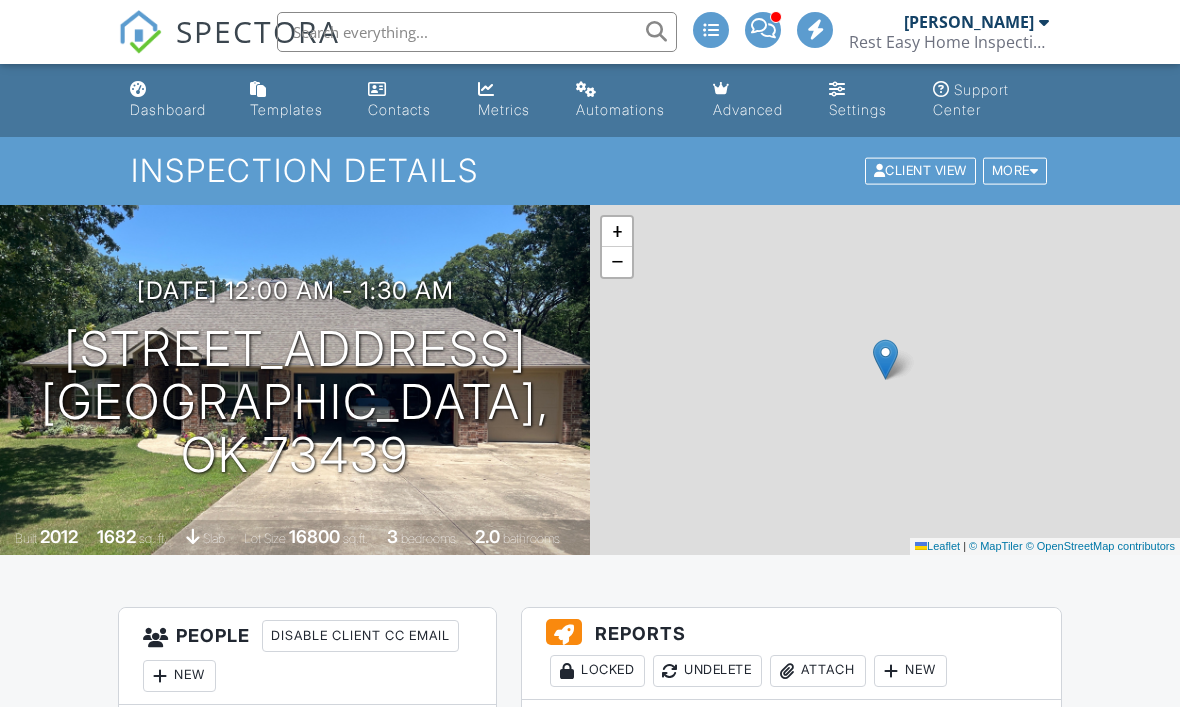 click on "Rest Easy Home Inspections LLC" at bounding box center [949, 42] 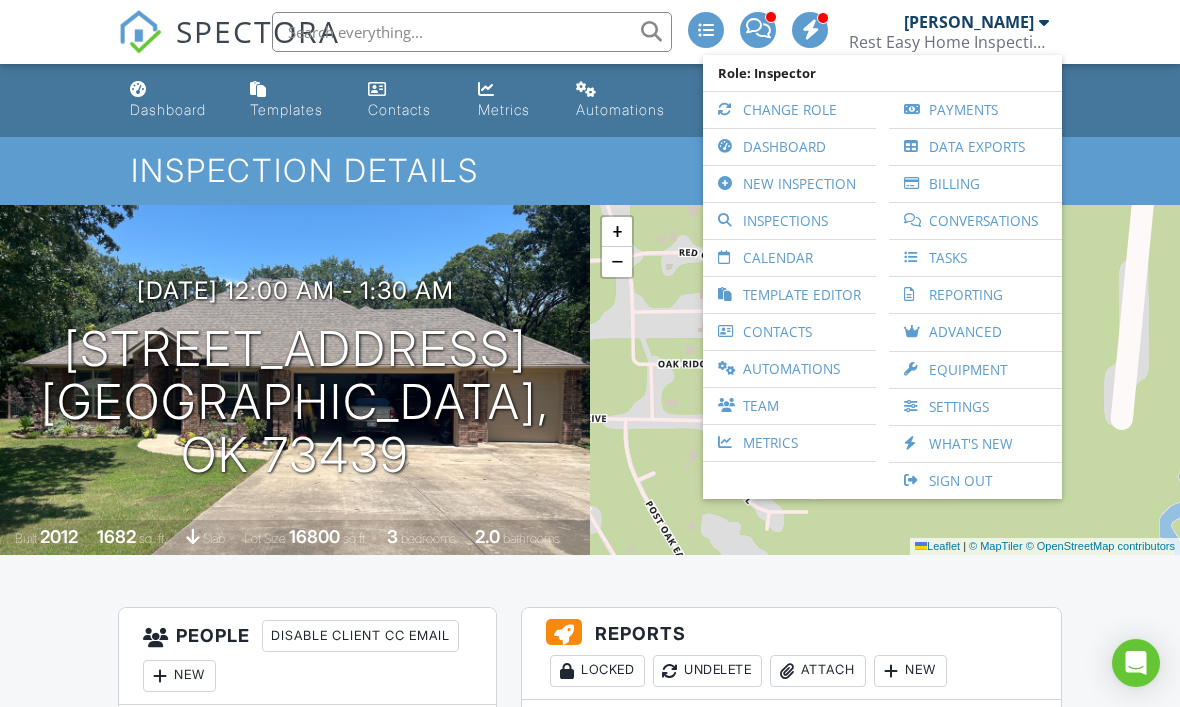 click on "Inspections" at bounding box center (789, 221) 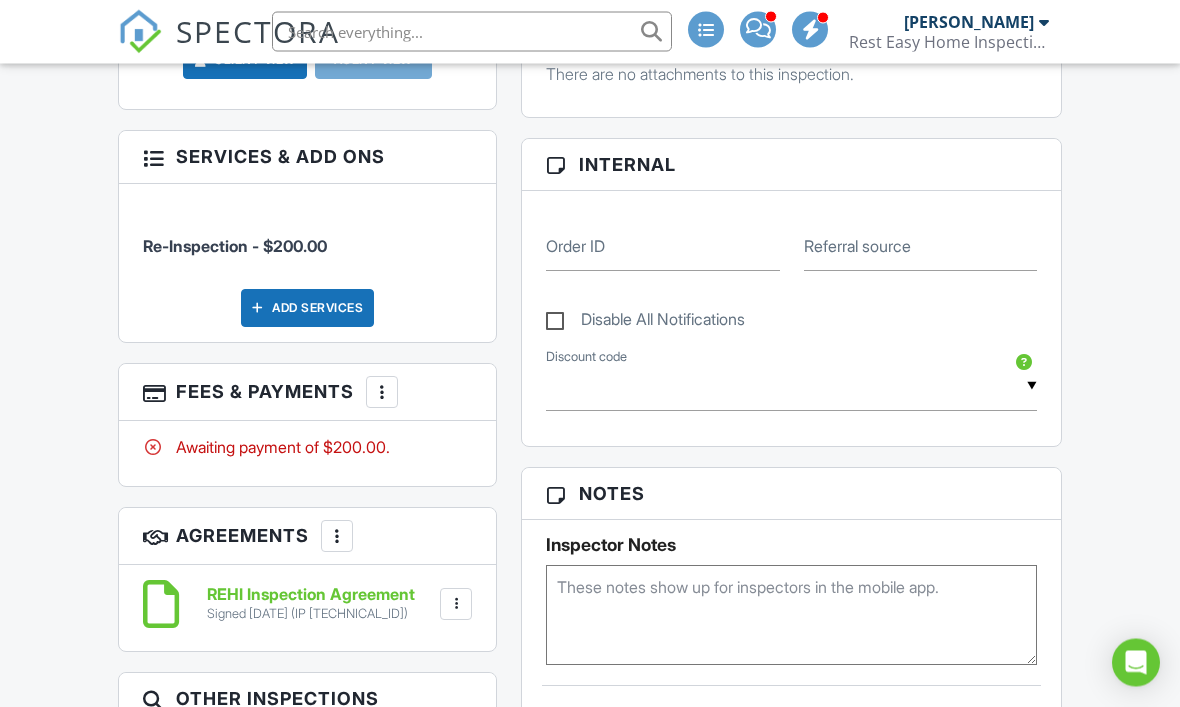 scroll, scrollTop: 943, scrollLeft: 0, axis: vertical 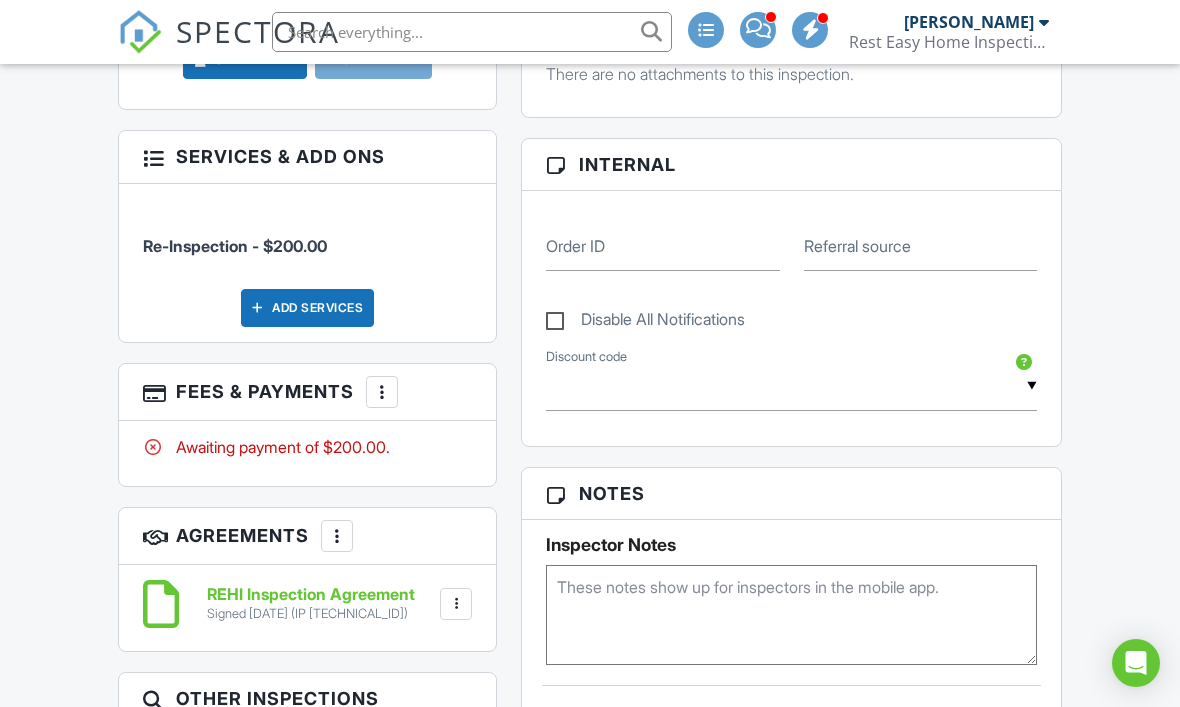 click 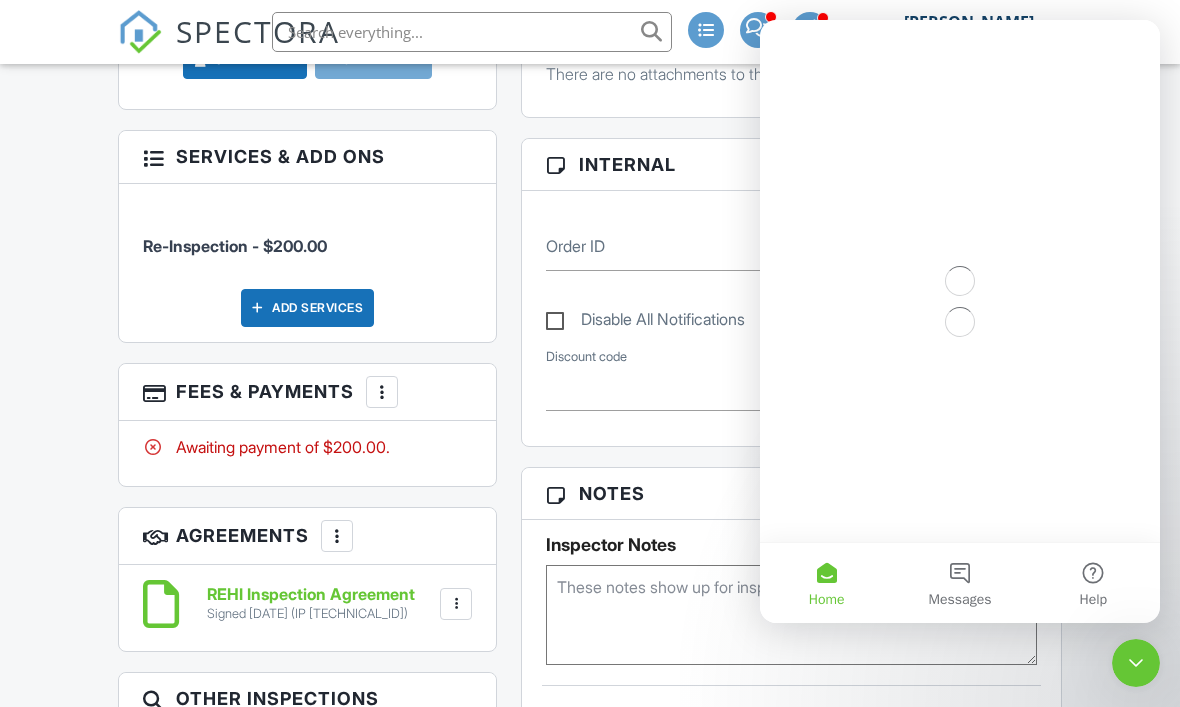 scroll, scrollTop: 0, scrollLeft: 0, axis: both 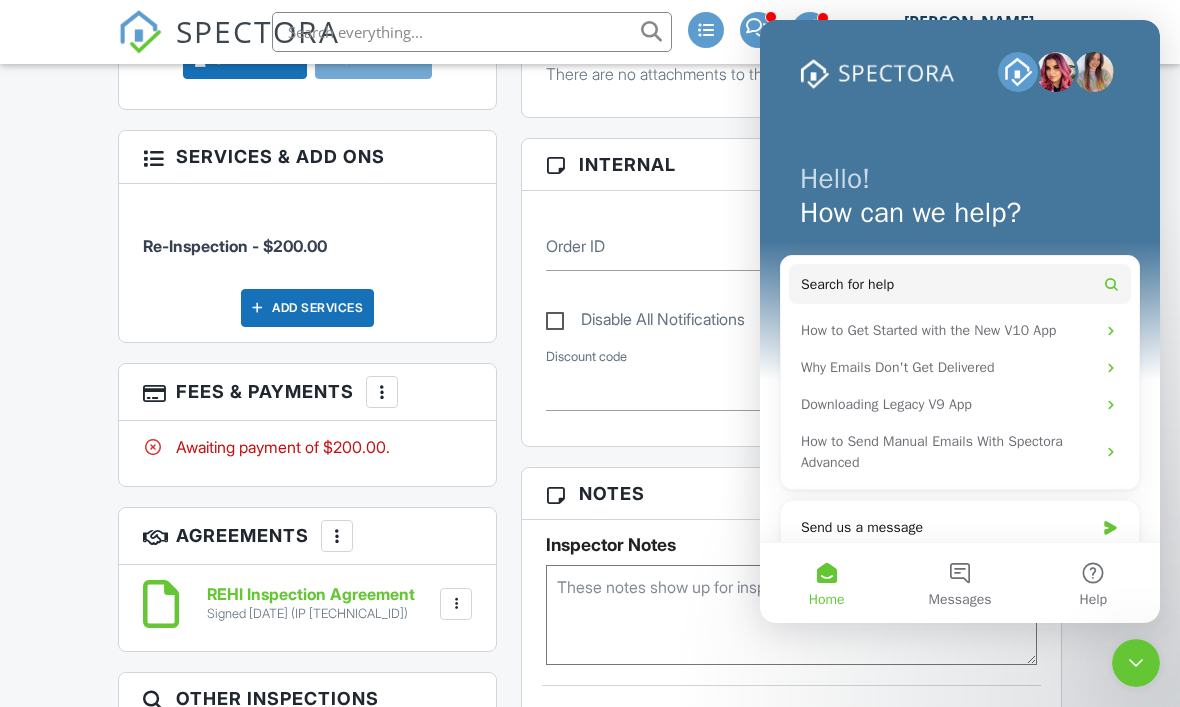 click on "Messages" at bounding box center [959, 583] 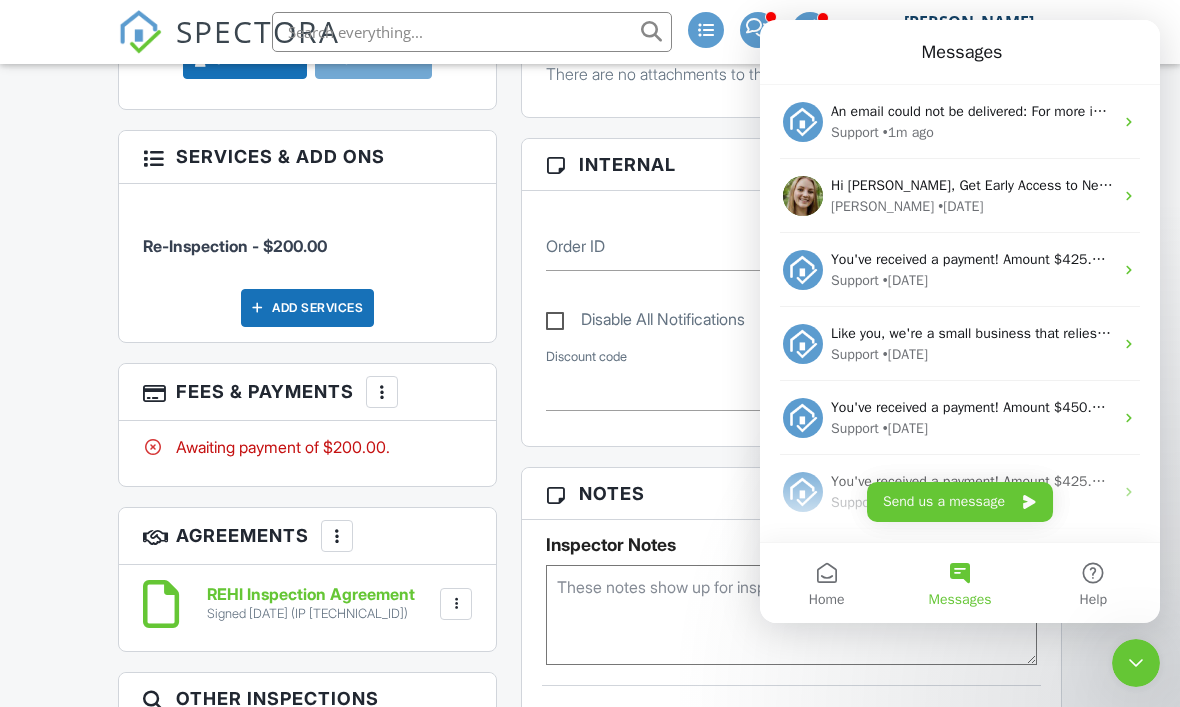 click on "Support •  1m ago" at bounding box center [972, 132] 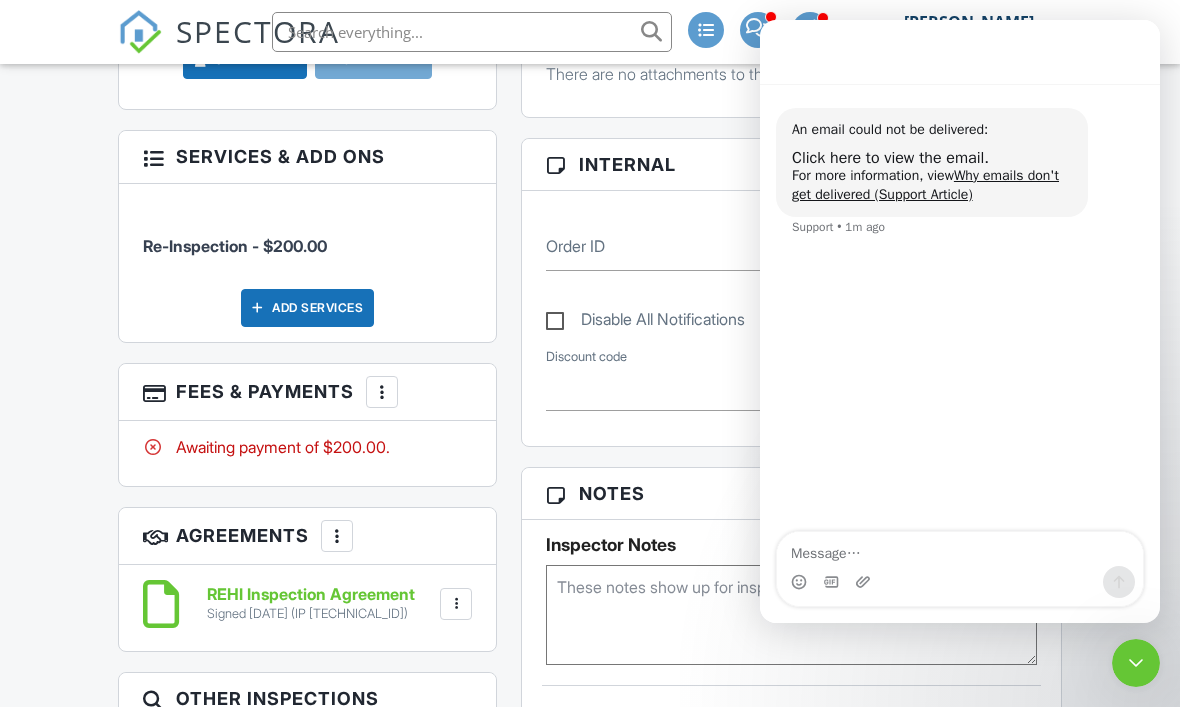 scroll, scrollTop: 735, scrollLeft: 0, axis: vertical 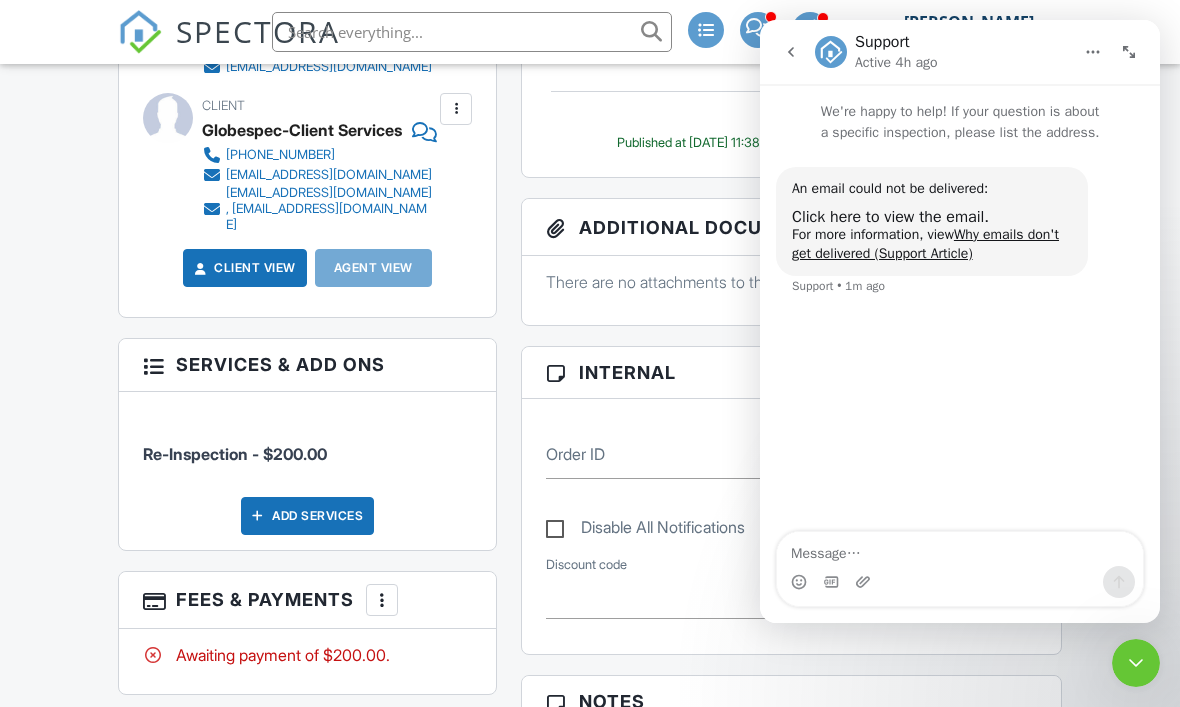 click on "Why emails don't get delivered (Support Article)" at bounding box center [925, 244] 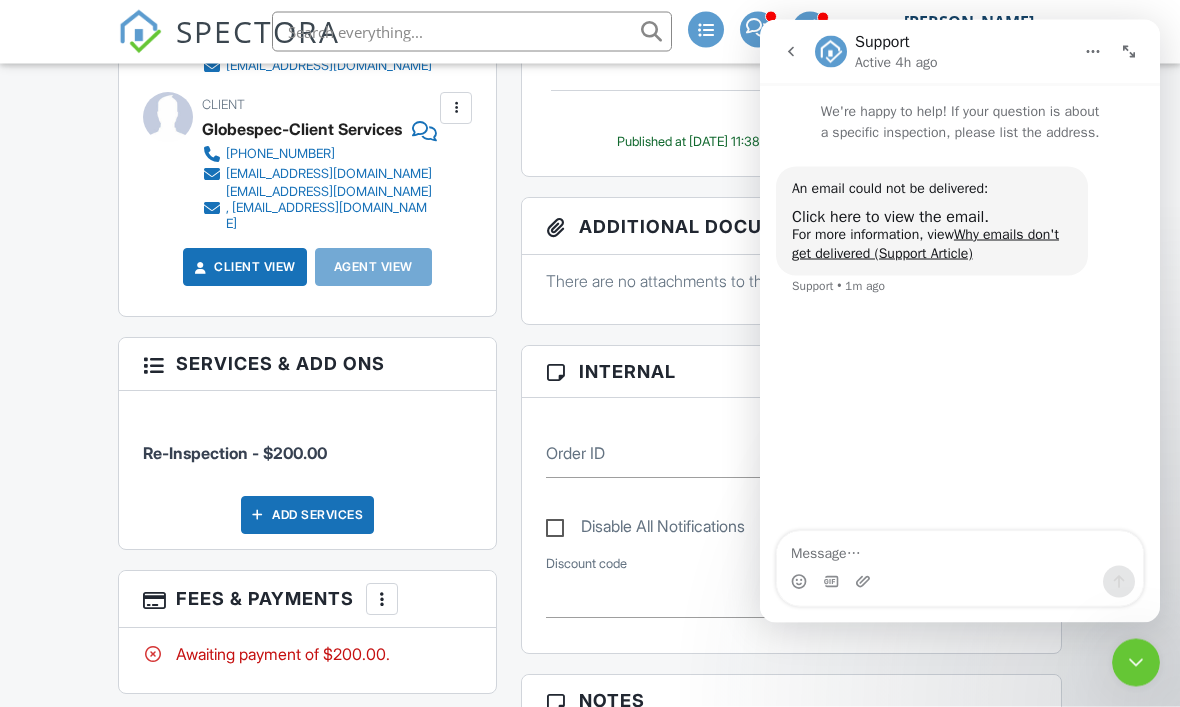 scroll, scrollTop: 732, scrollLeft: 0, axis: vertical 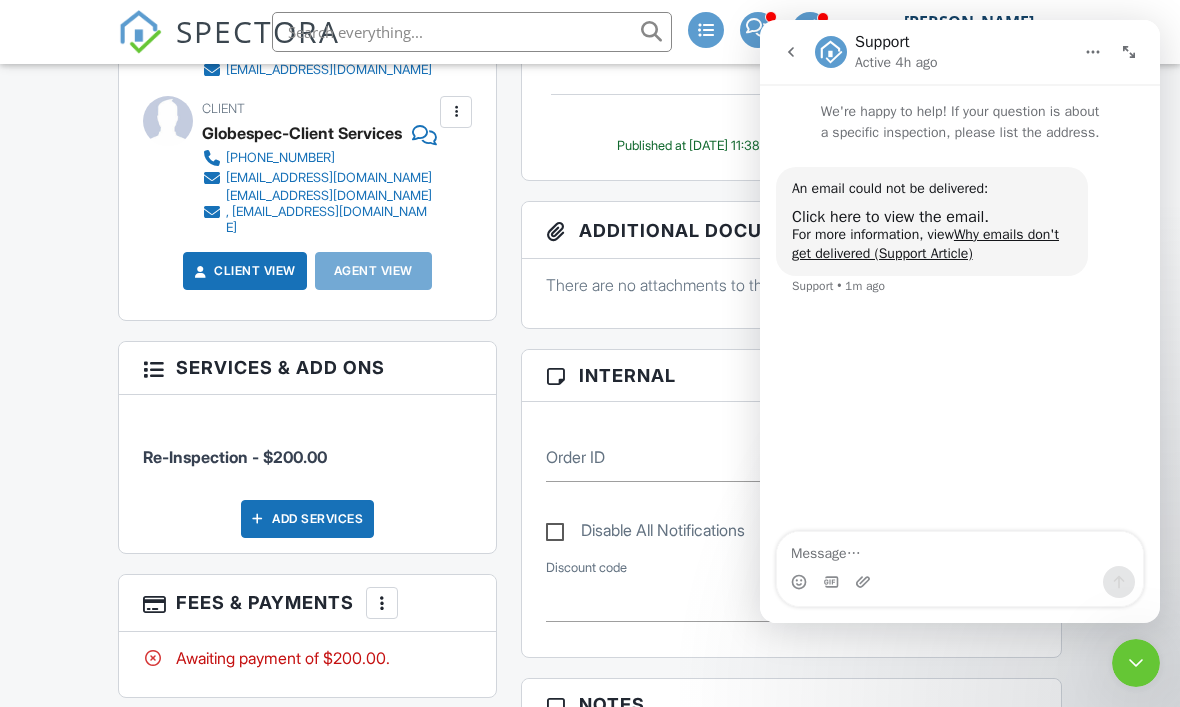 click on "Why emails don't get delivered (Support Article)" at bounding box center (925, 244) 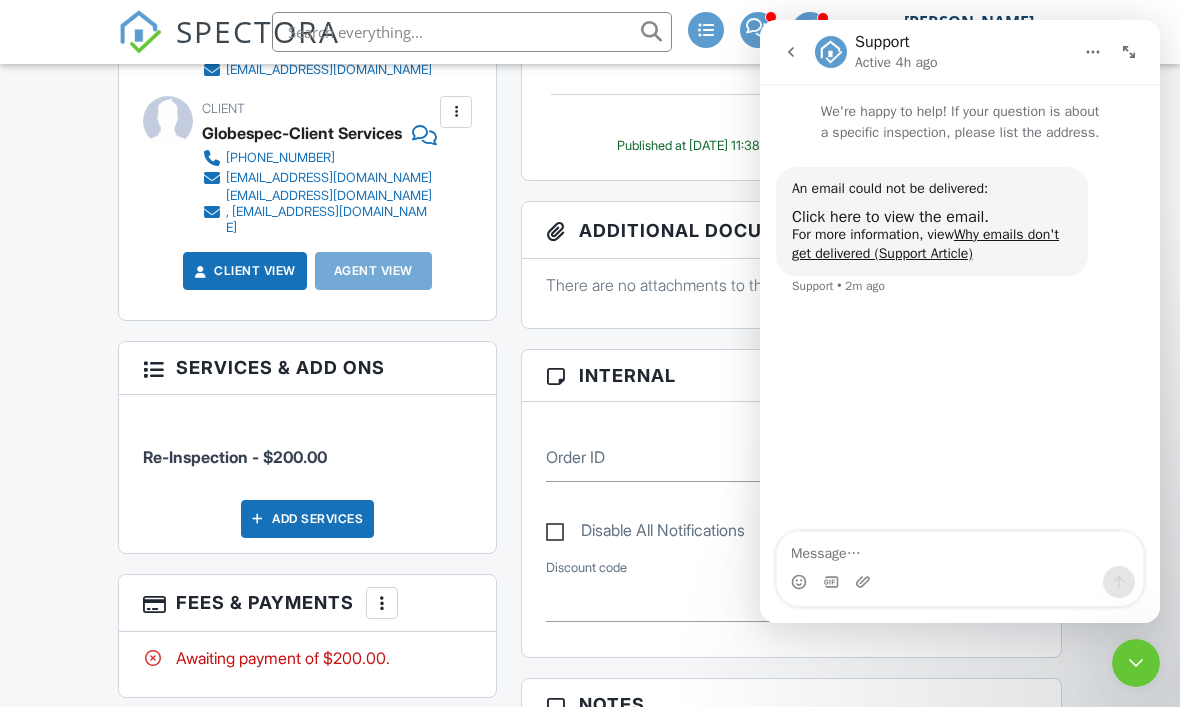 click on "Order ID
Referral source
Disable All Notifications
▼
Discount code" at bounding box center [791, 529] 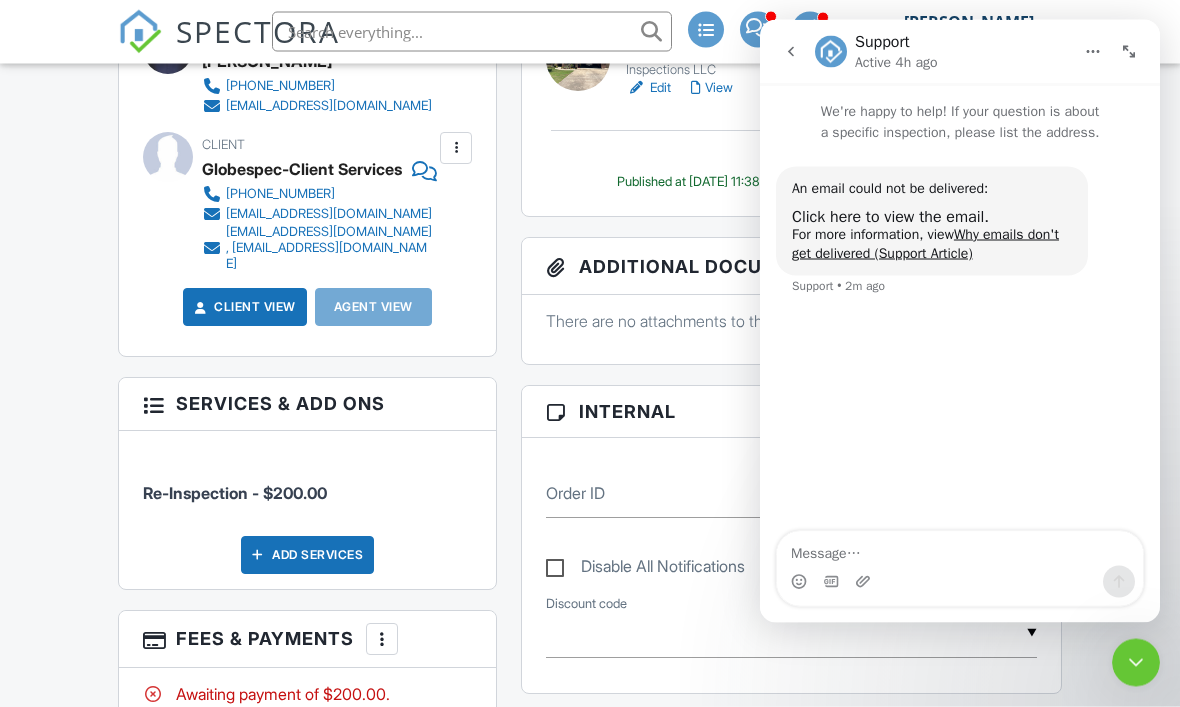 click 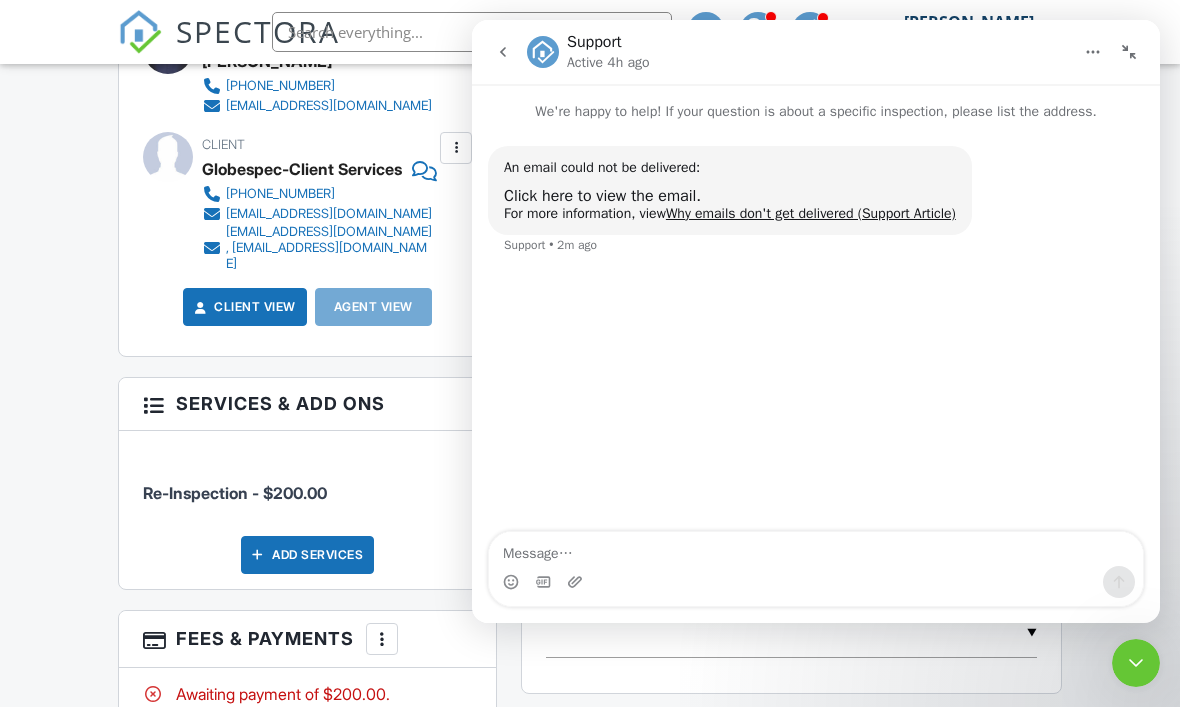 click 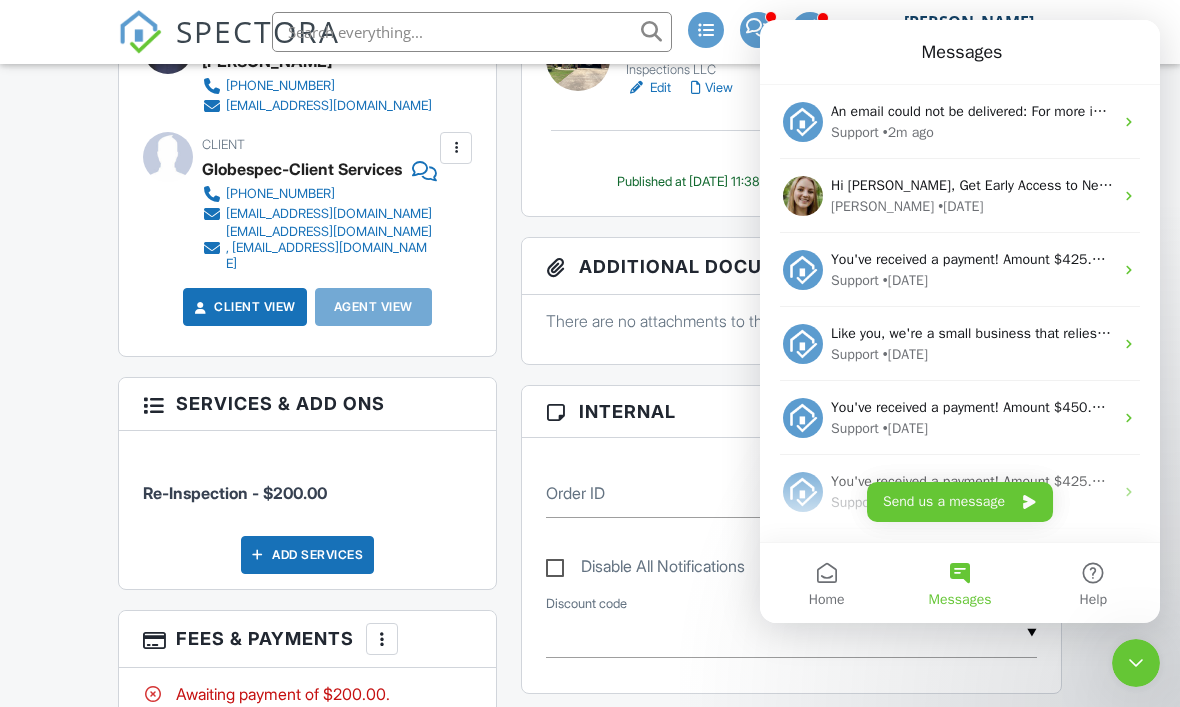 click on "Support •  2m ago" at bounding box center [972, 132] 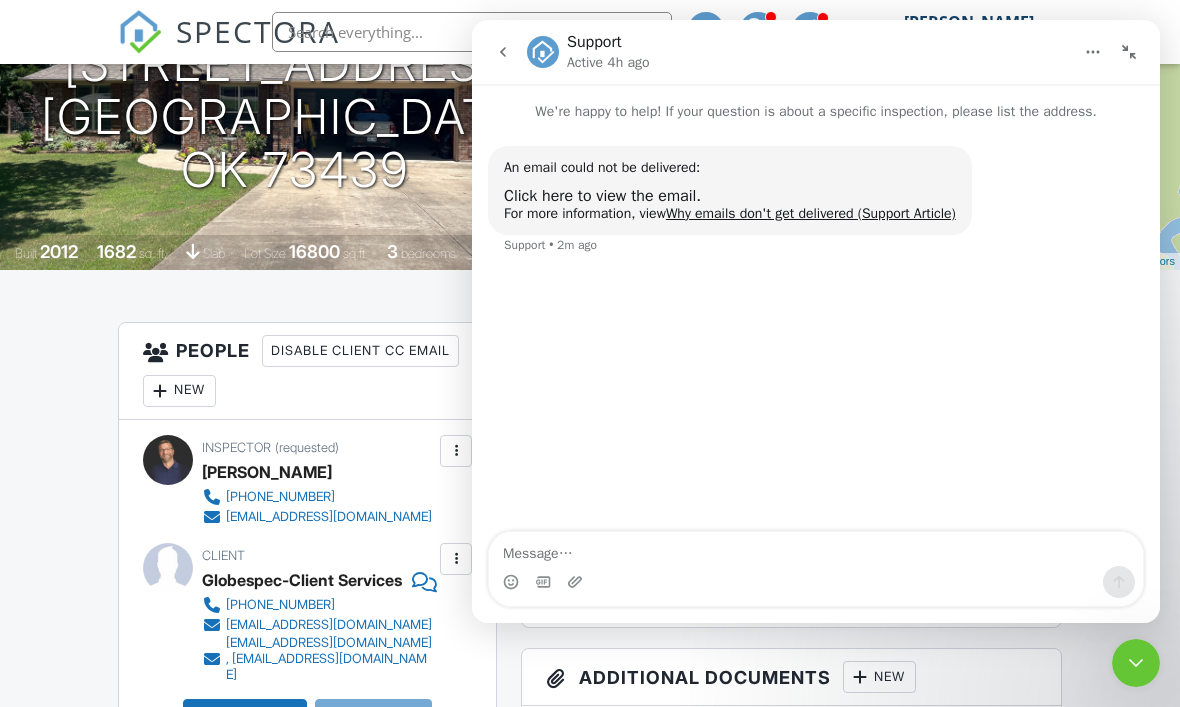 scroll, scrollTop: 283, scrollLeft: 0, axis: vertical 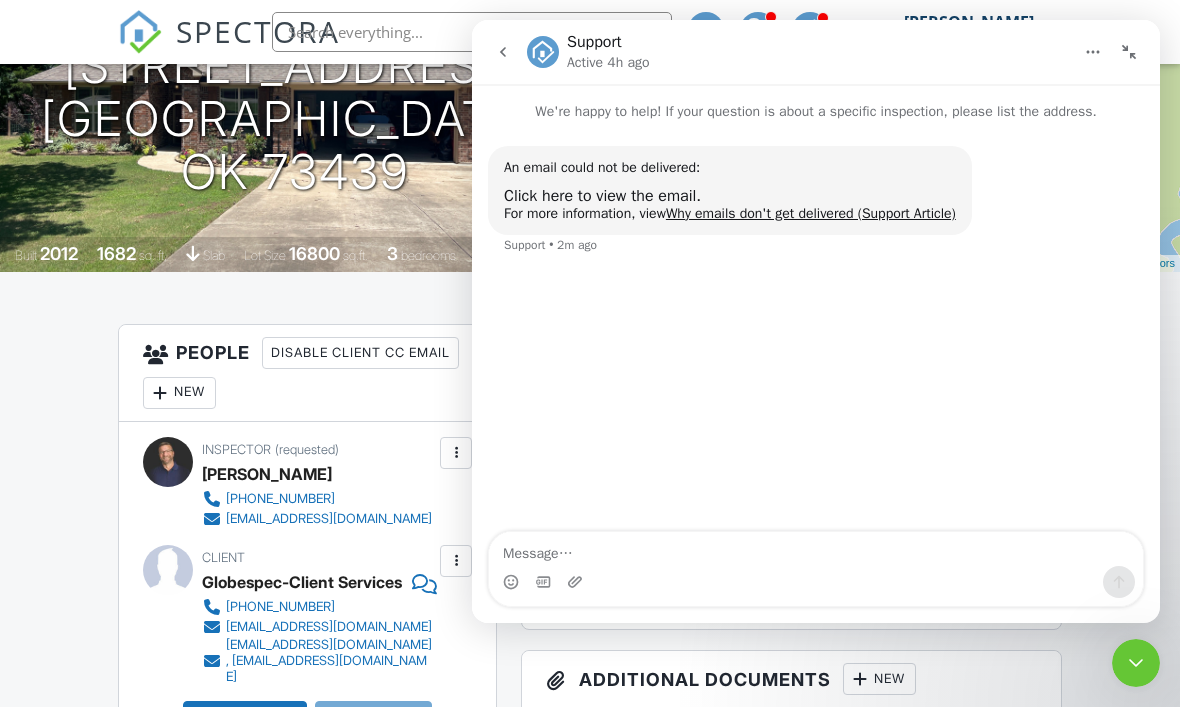 click on "An email could not be delivered:" at bounding box center (730, 168) 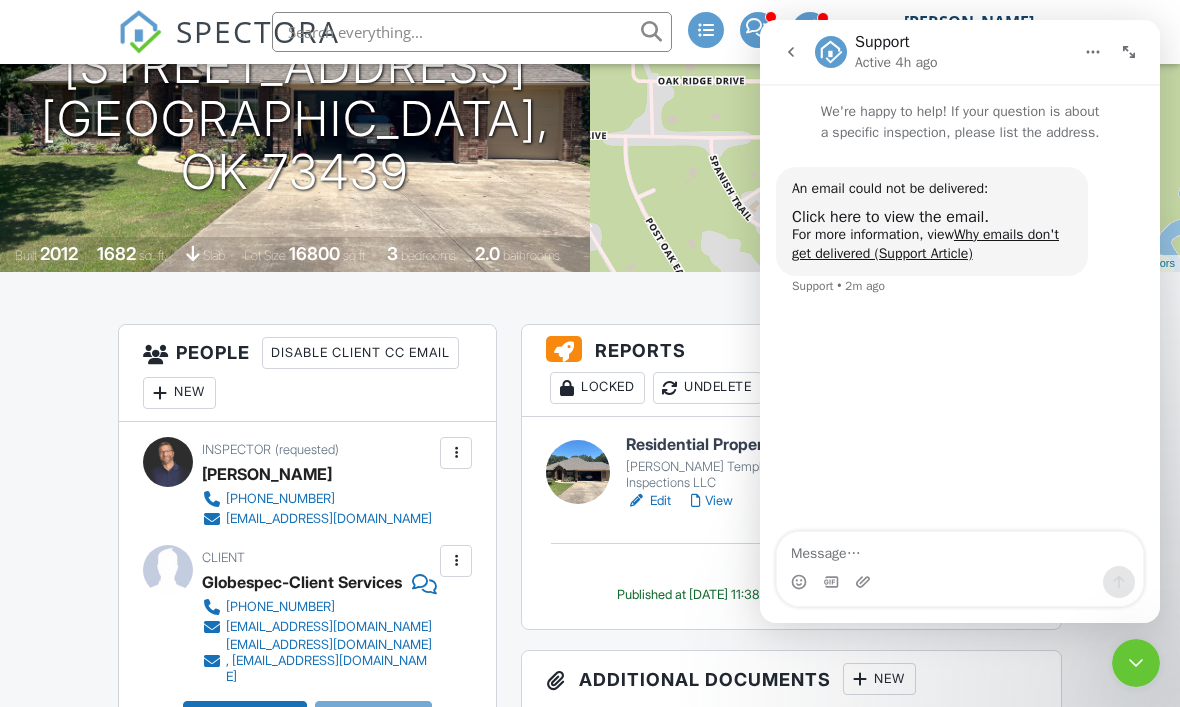 click on "Click here to view the email." at bounding box center [890, 217] 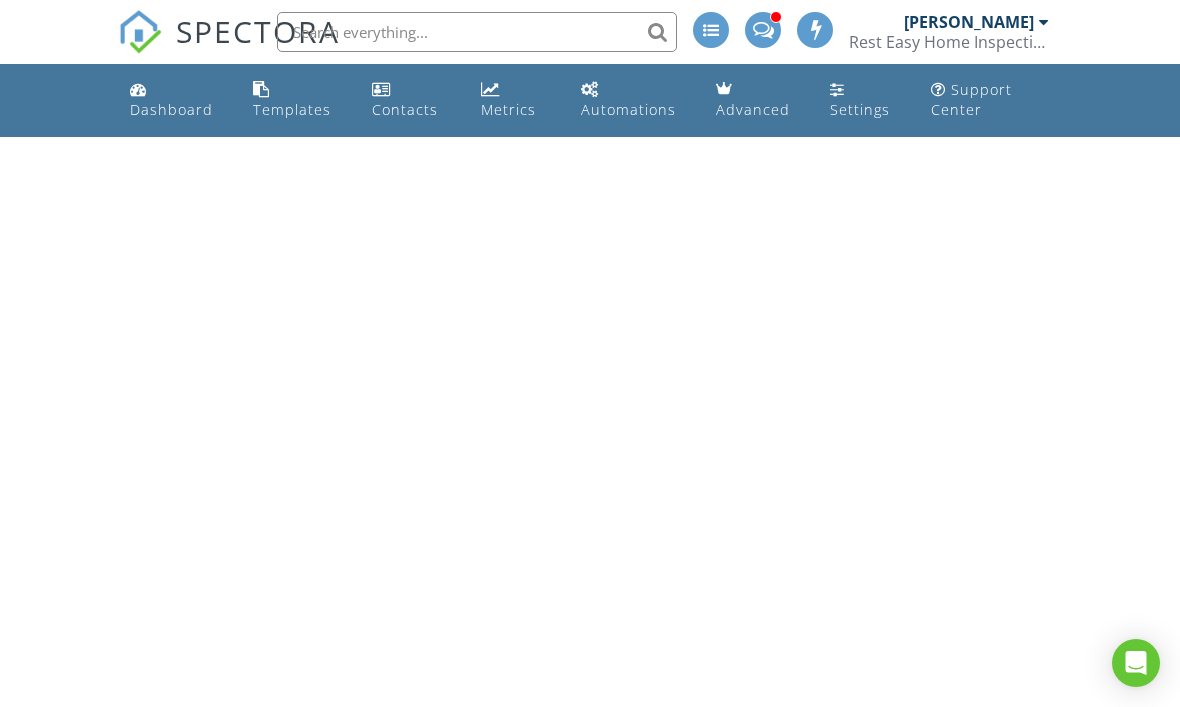 scroll, scrollTop: 0, scrollLeft: 0, axis: both 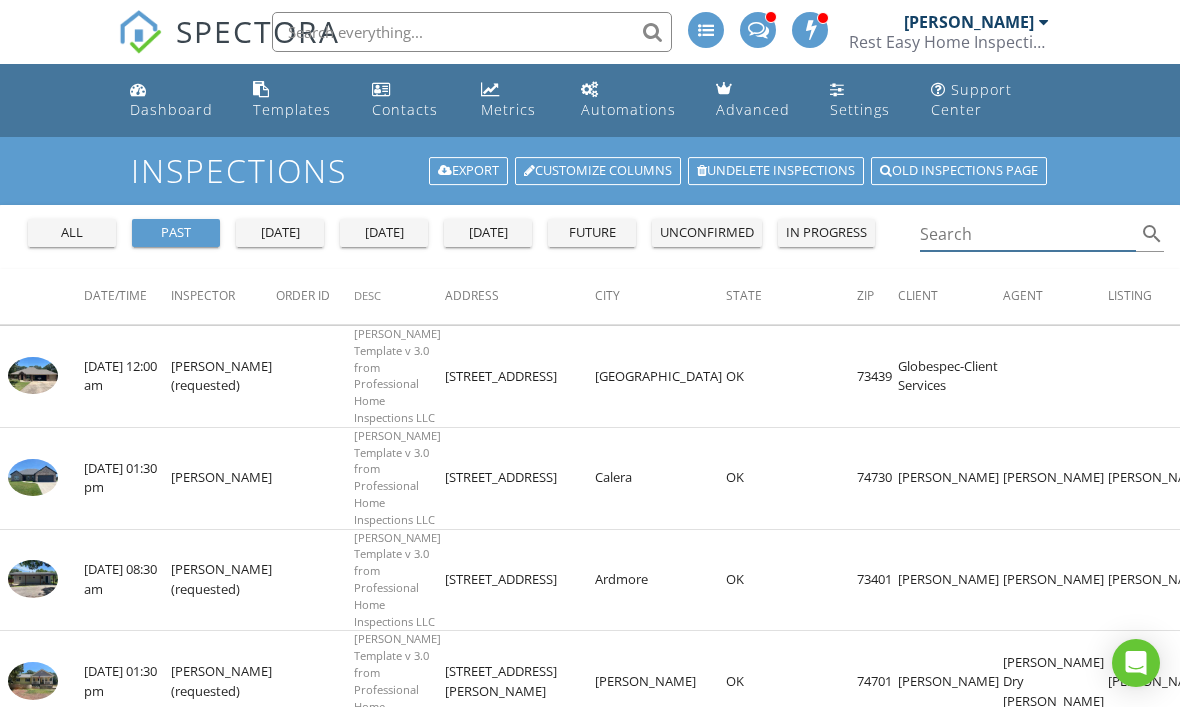 click at bounding box center (1028, 234) 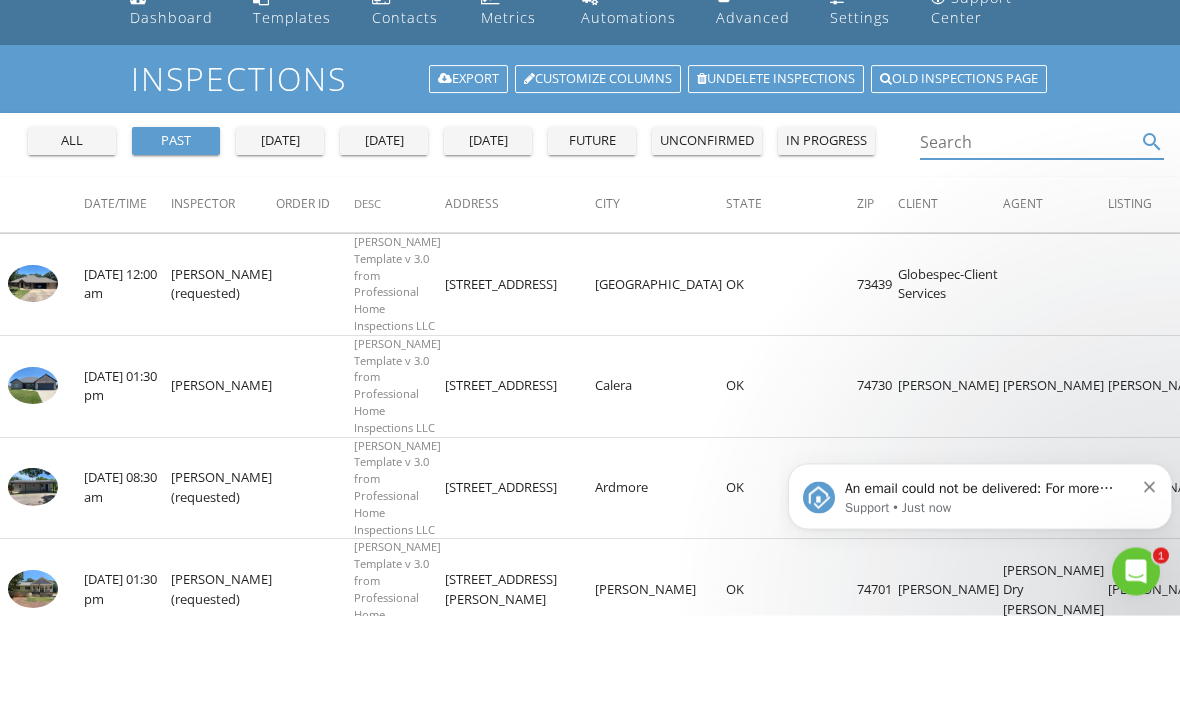 scroll, scrollTop: 0, scrollLeft: 0, axis: both 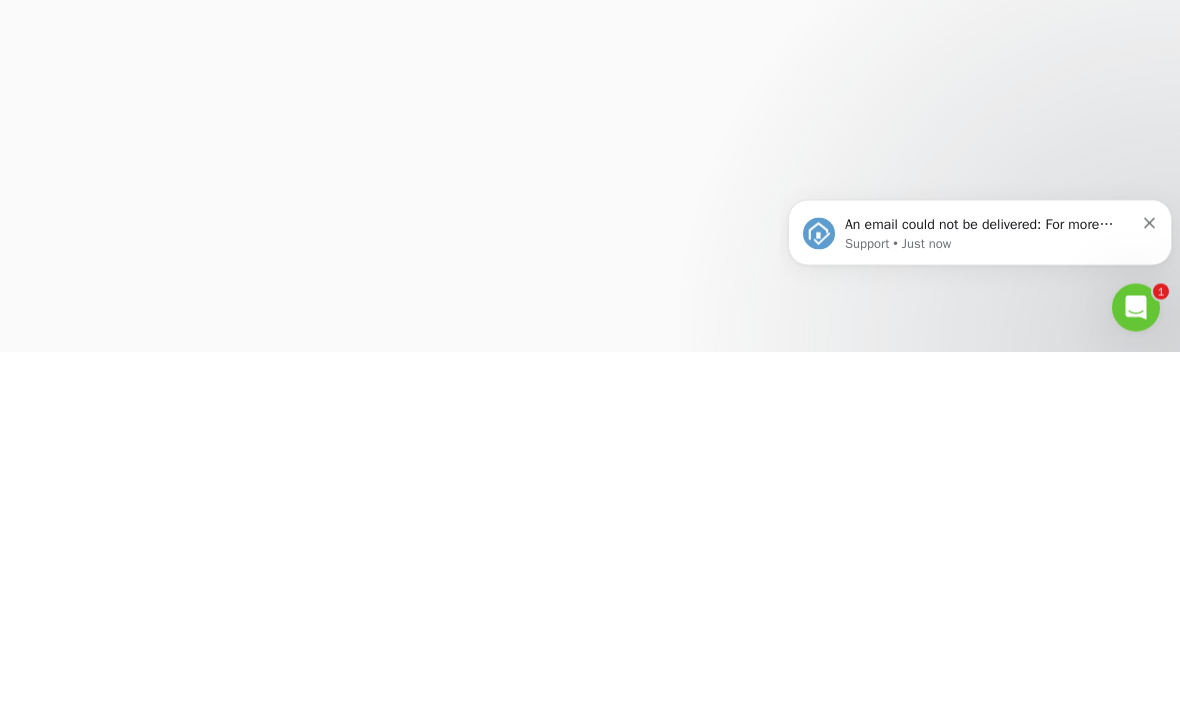 type on "11262 blackjack" 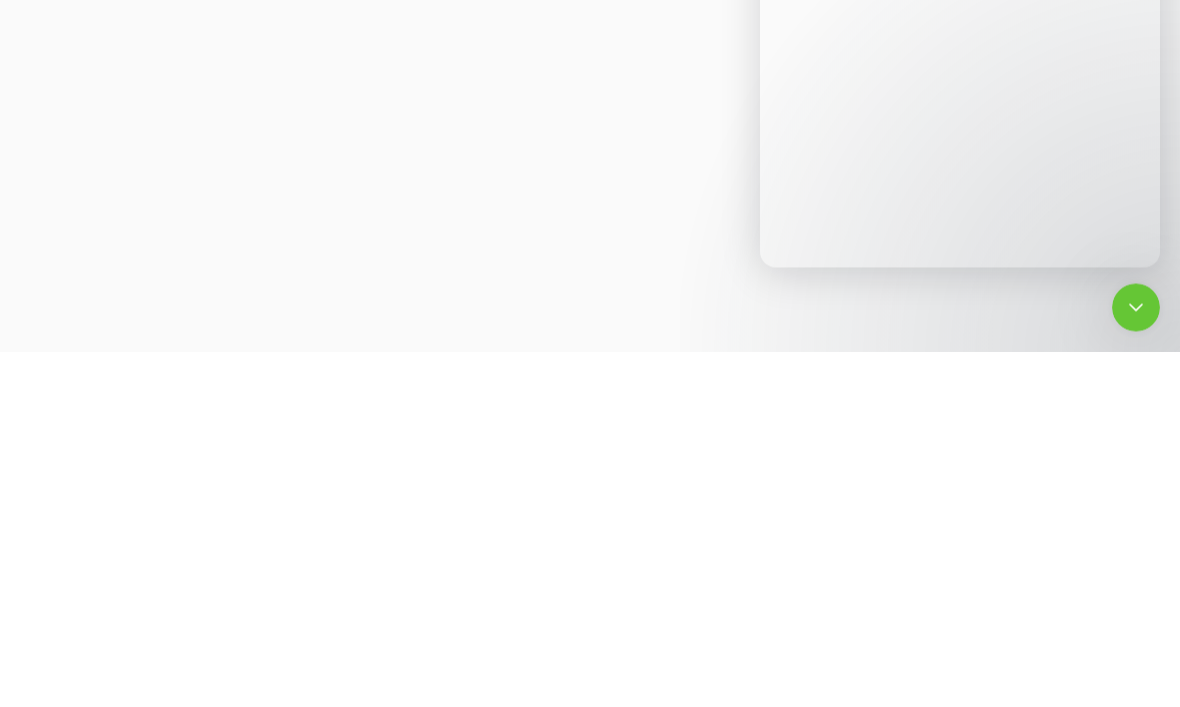 scroll, scrollTop: 237, scrollLeft: 0, axis: vertical 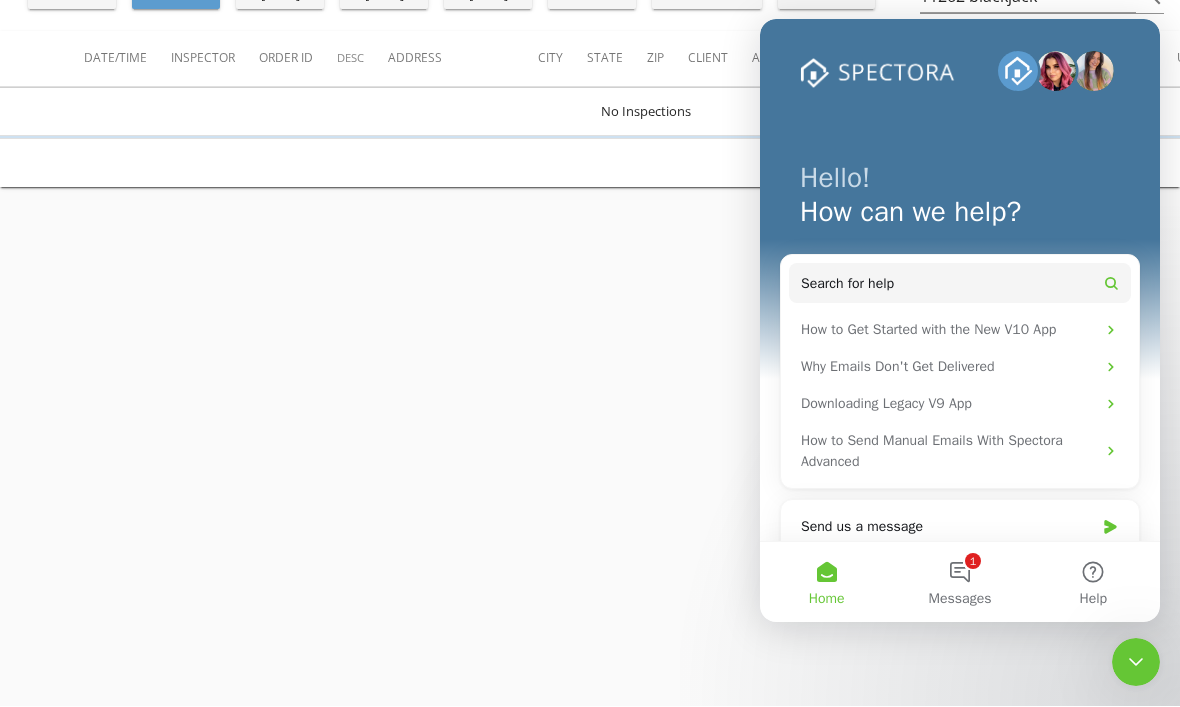 click on "Messages" at bounding box center (960, 599) 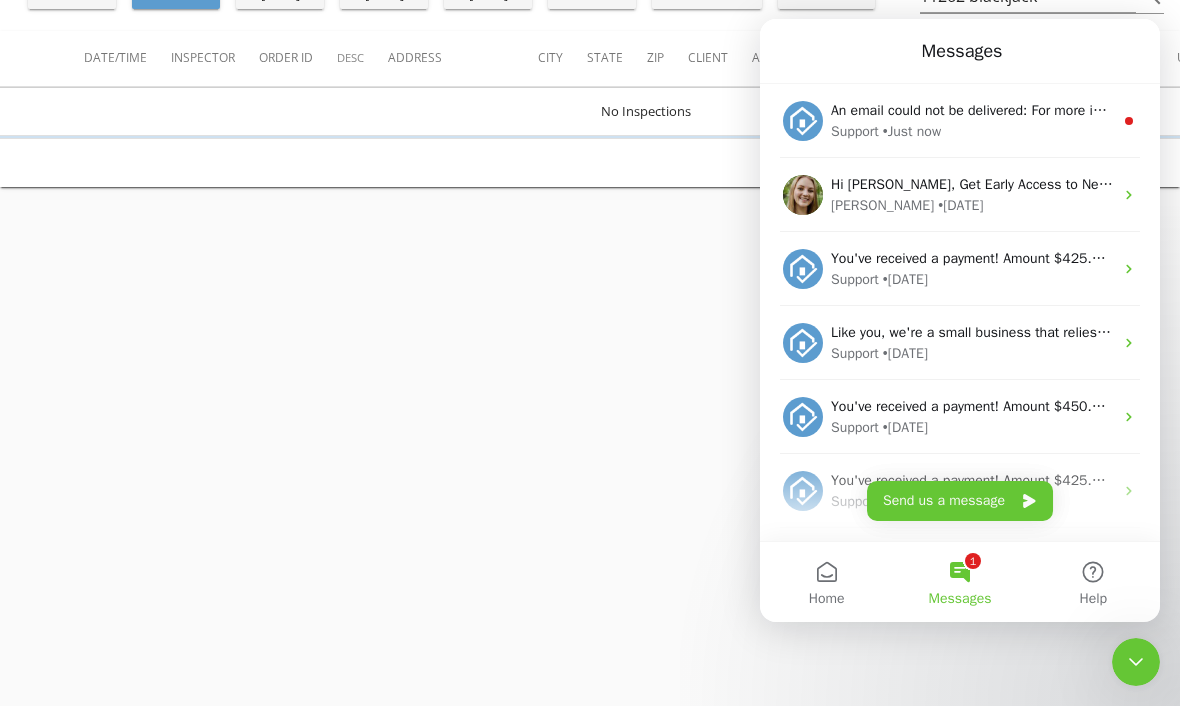 click on "Support •  Just now" at bounding box center (972, 131) 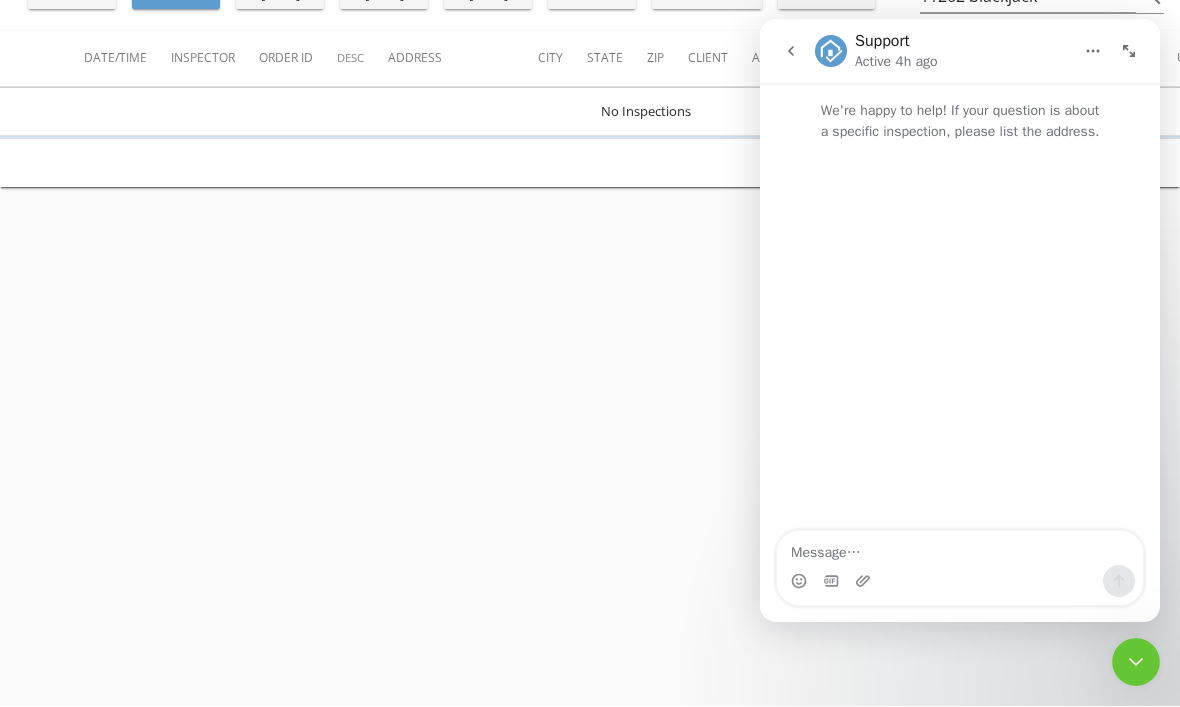 scroll, scrollTop: 81, scrollLeft: 0, axis: vertical 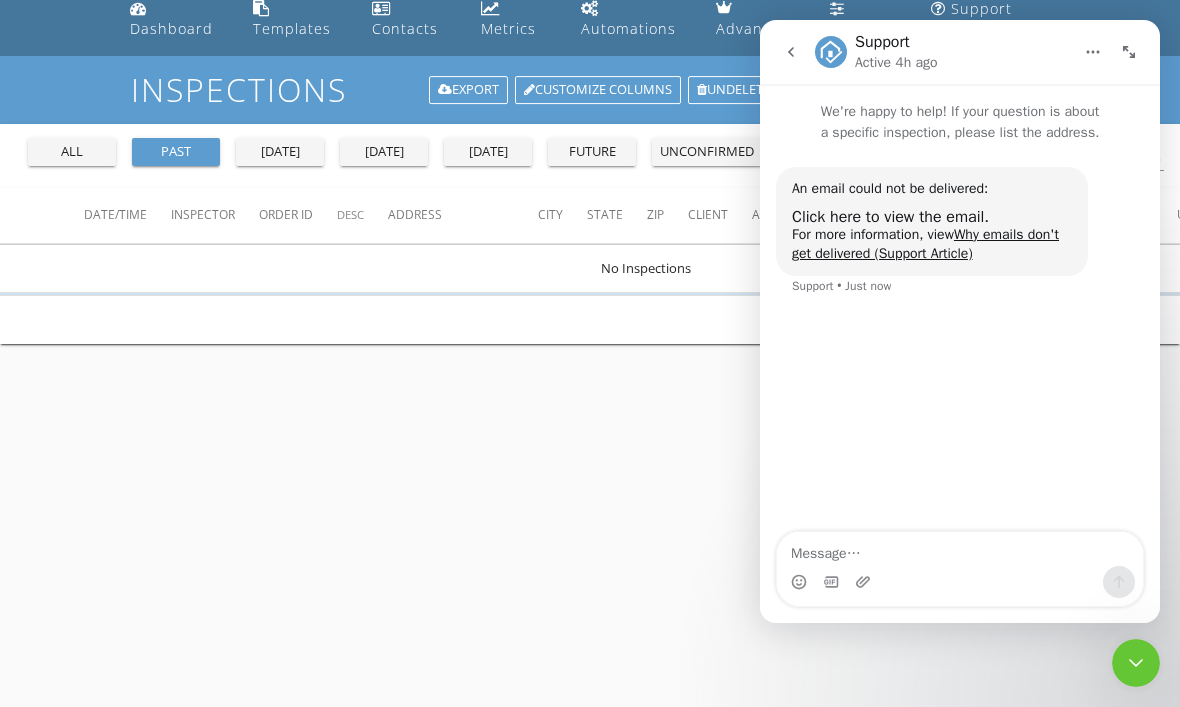 click on "Why emails don't get delivered (Support Article)" at bounding box center [925, 244] 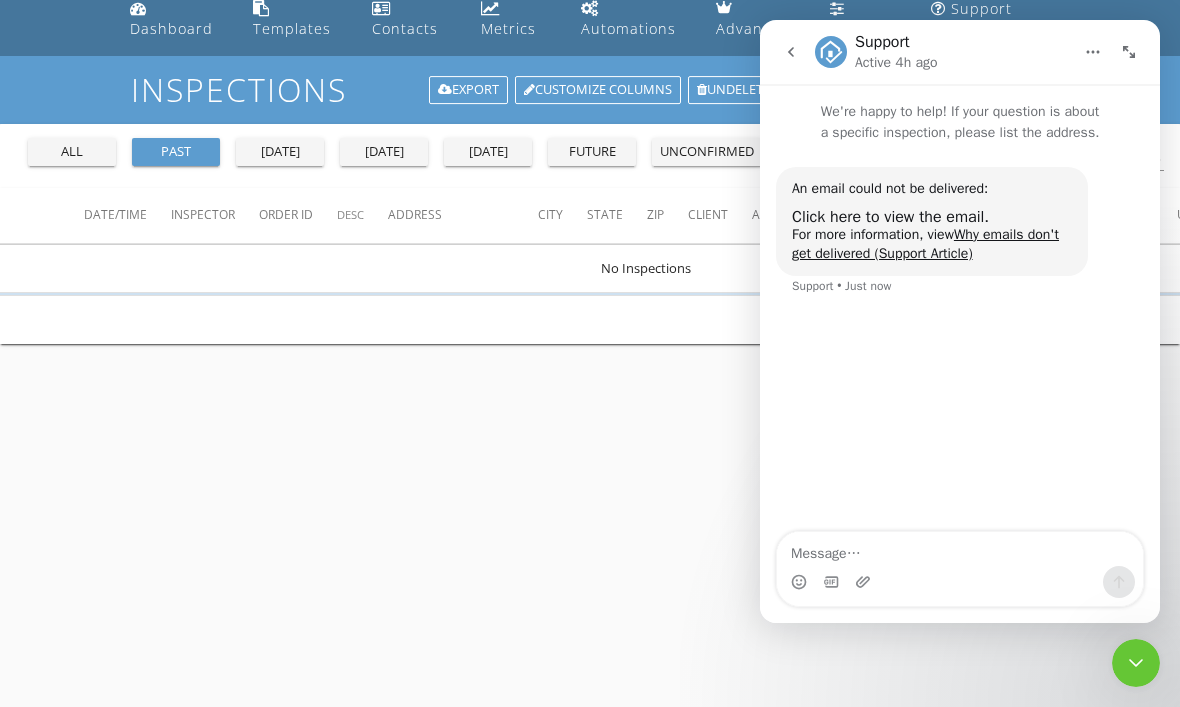 scroll, scrollTop: 115, scrollLeft: 0, axis: vertical 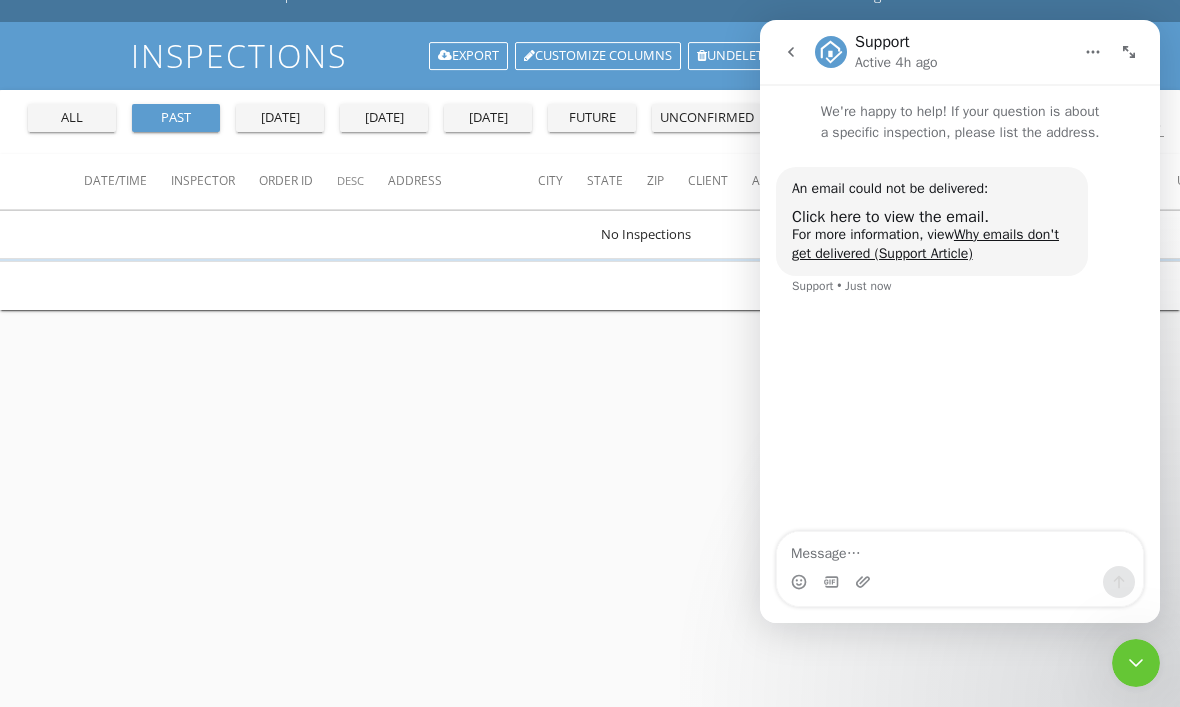 click 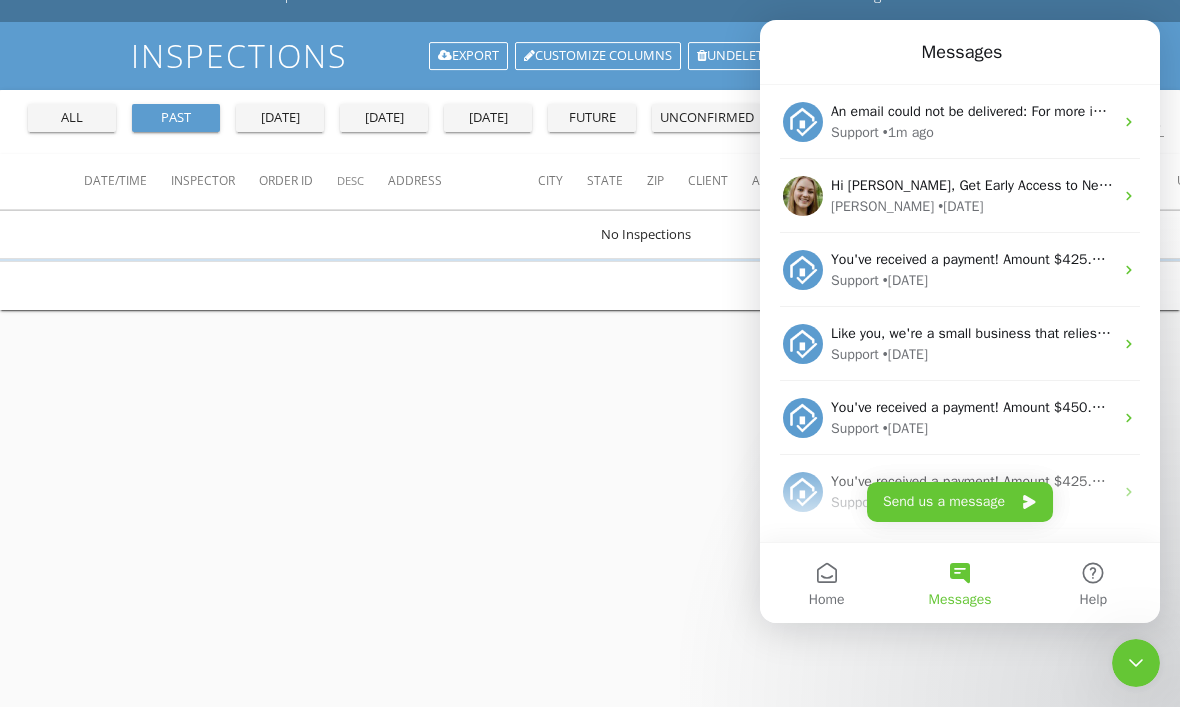 click on "Inspections
Export
Customize Columns
Undelete inspections
Old inspections page
all
past
yesterday
today
tomorrow
future
unconfirmed
in progress
11262 blackjack search
Date/Time
Inspector
Order ID
Desc
Address
City
State
Zip
Client
Agent
Listing
1-1 of 1" at bounding box center [590, 375] 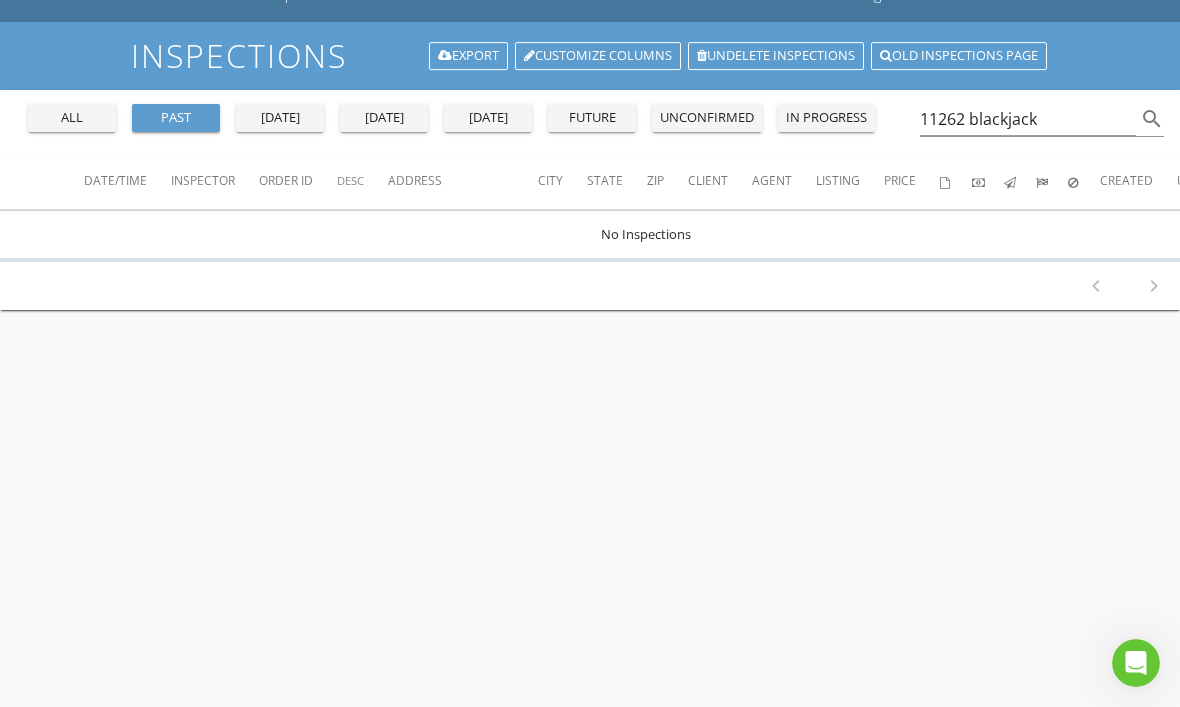 scroll, scrollTop: 0, scrollLeft: 0, axis: both 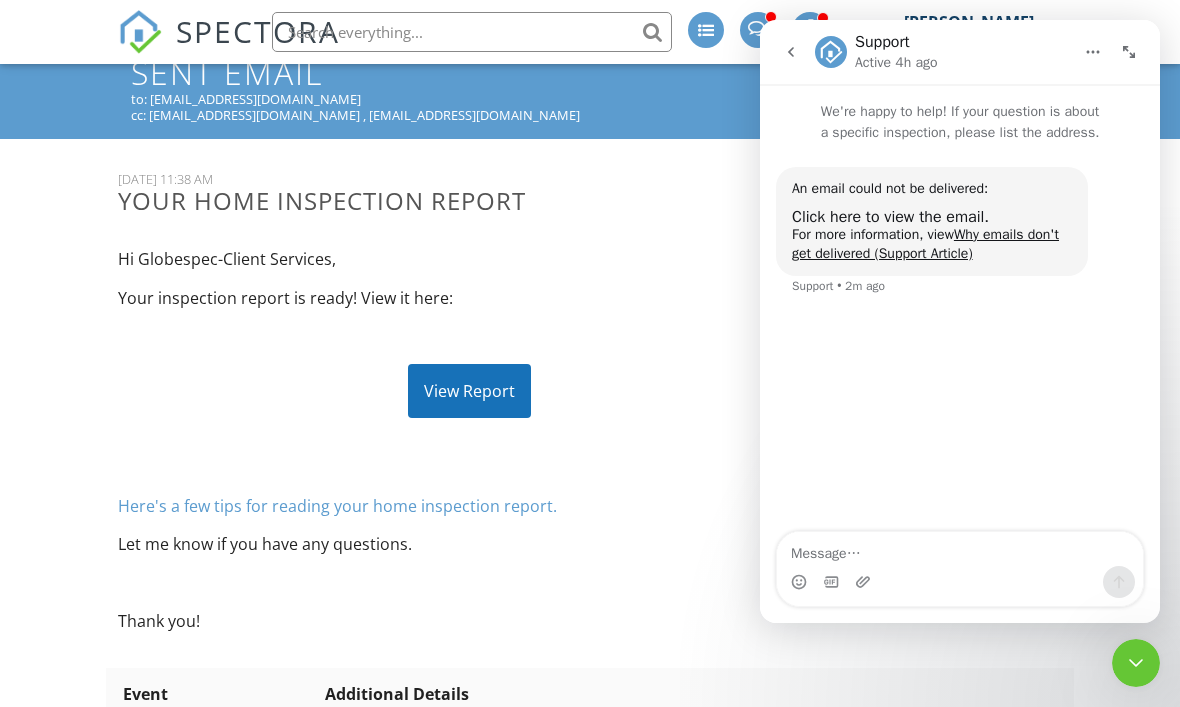 click on "View Report" at bounding box center (469, 391) 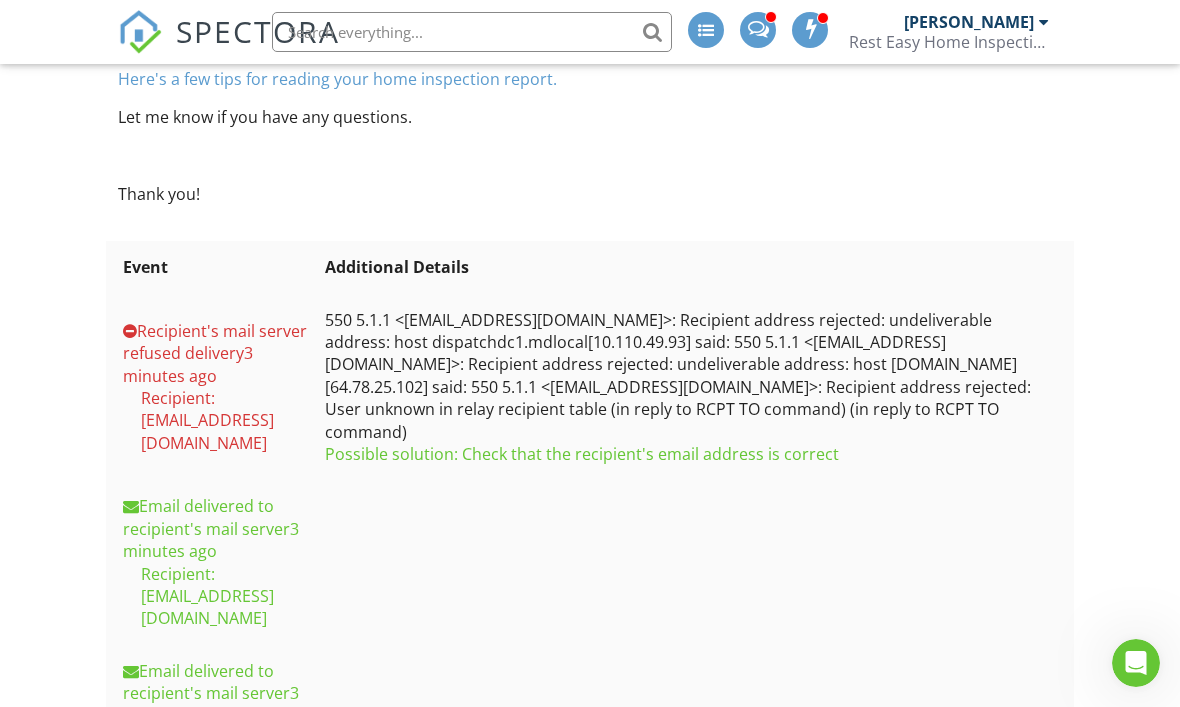 scroll, scrollTop: 525, scrollLeft: 0, axis: vertical 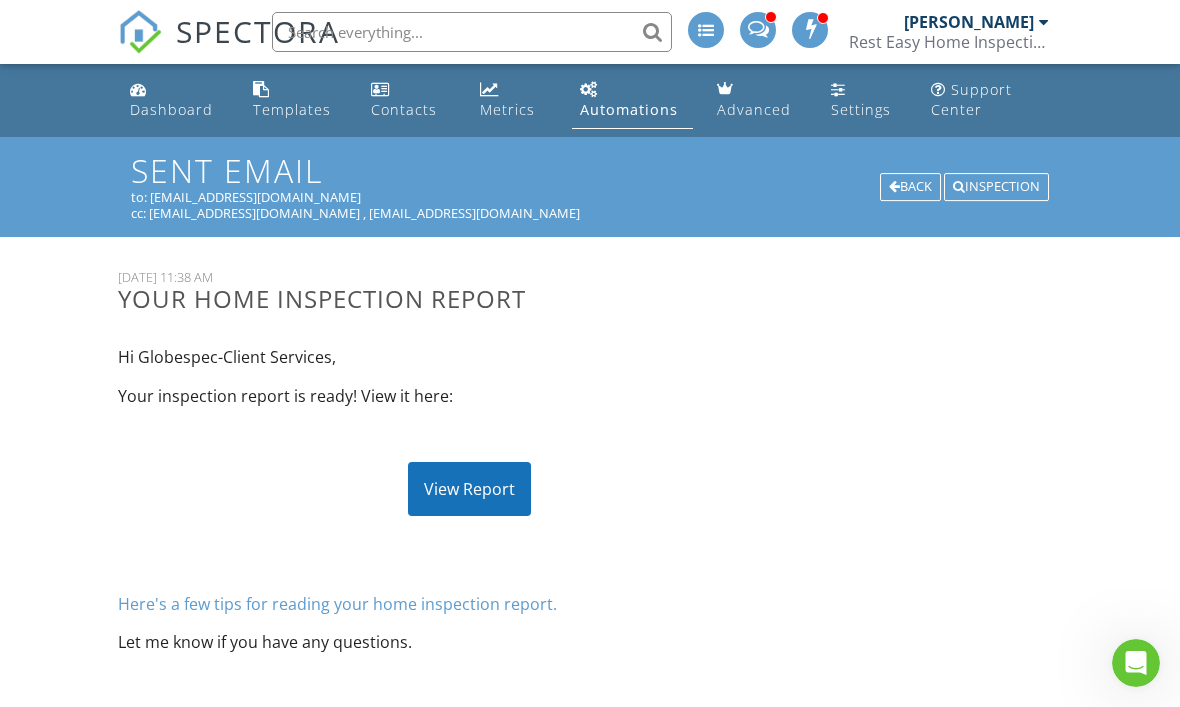 click on "Dashboard" at bounding box center (171, 109) 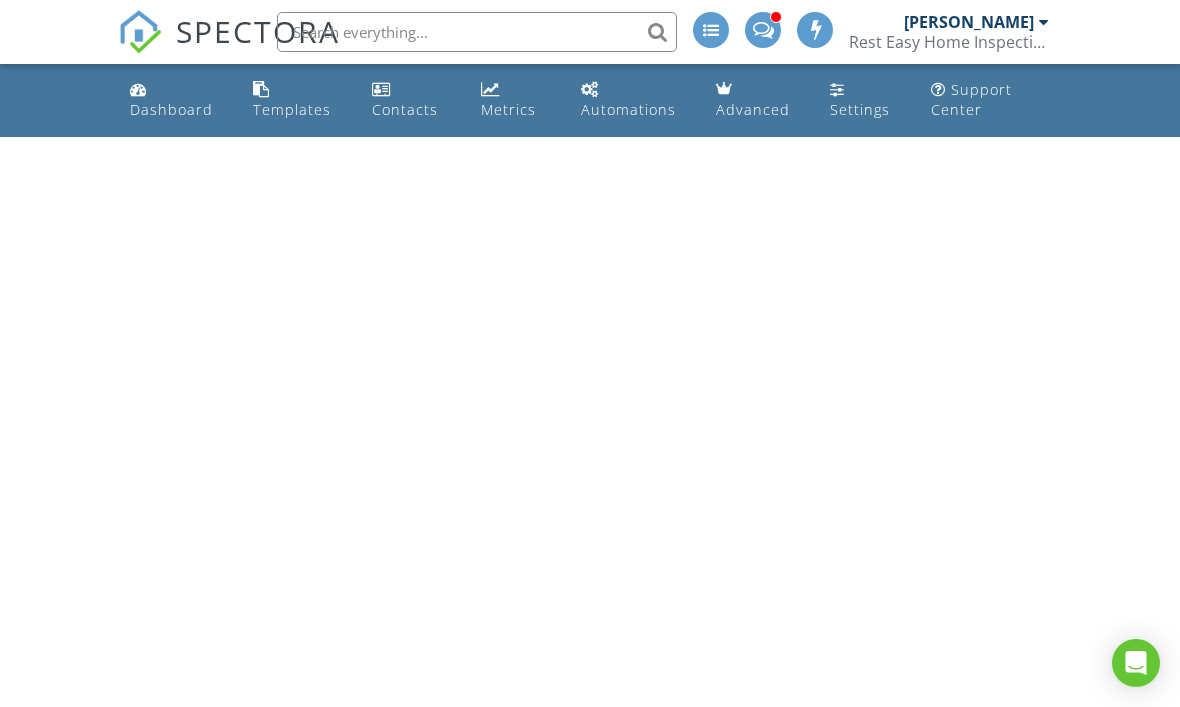 scroll, scrollTop: 0, scrollLeft: 0, axis: both 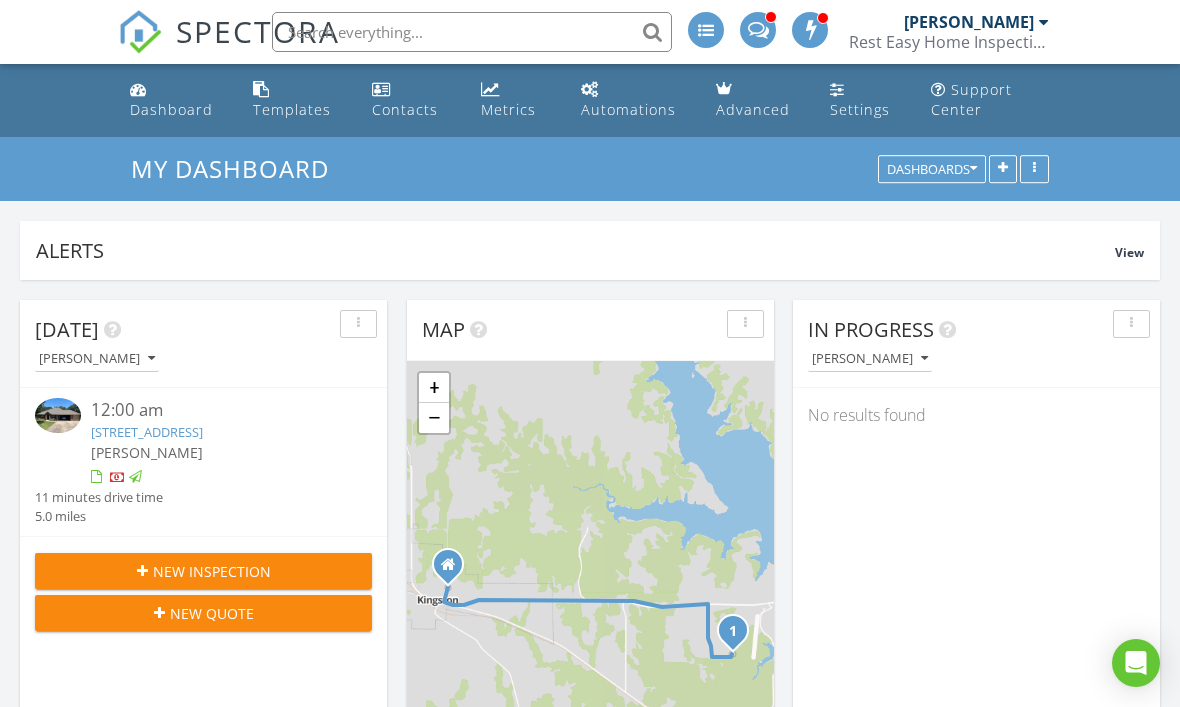 click on "11266 Blackjack Oak Cir, Kingston, OK 73439" at bounding box center [147, 432] 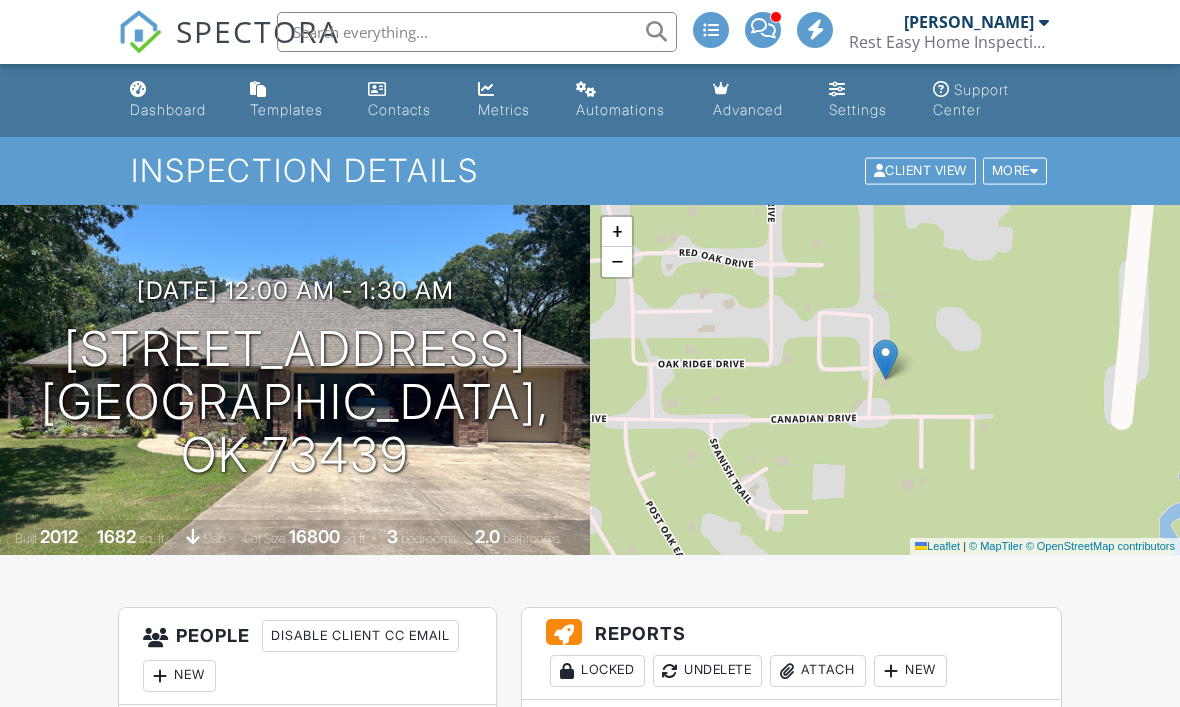 scroll, scrollTop: 0, scrollLeft: 0, axis: both 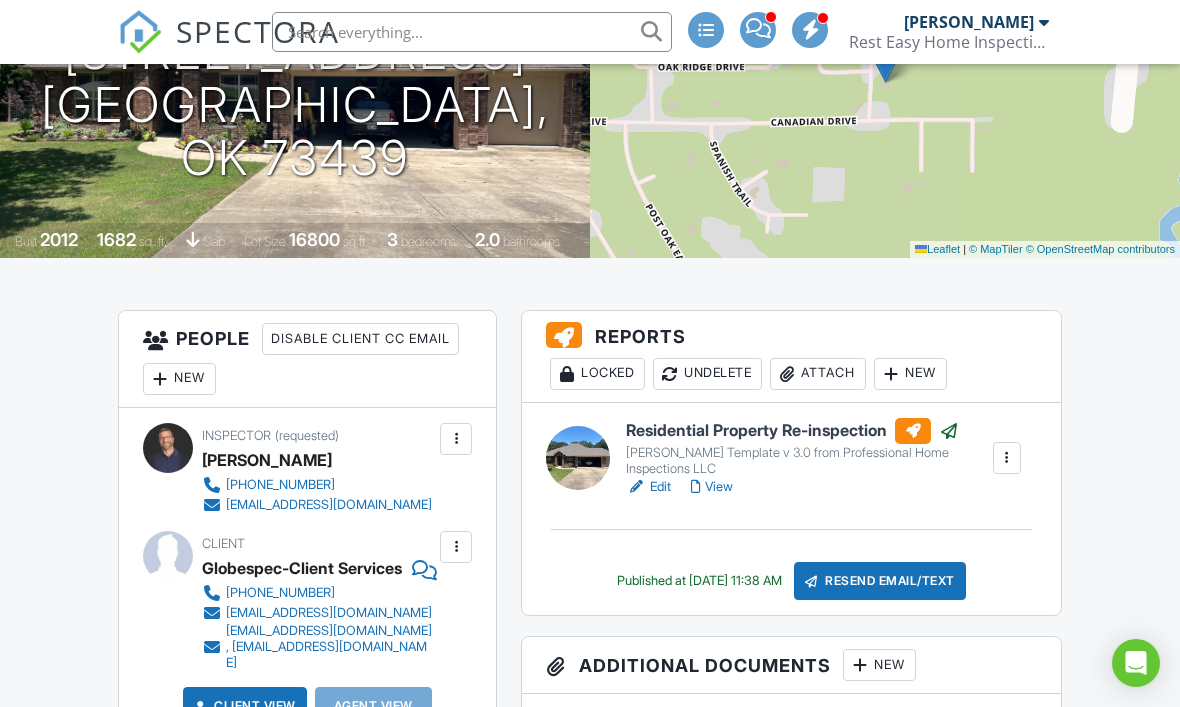 click at bounding box center (456, 547) 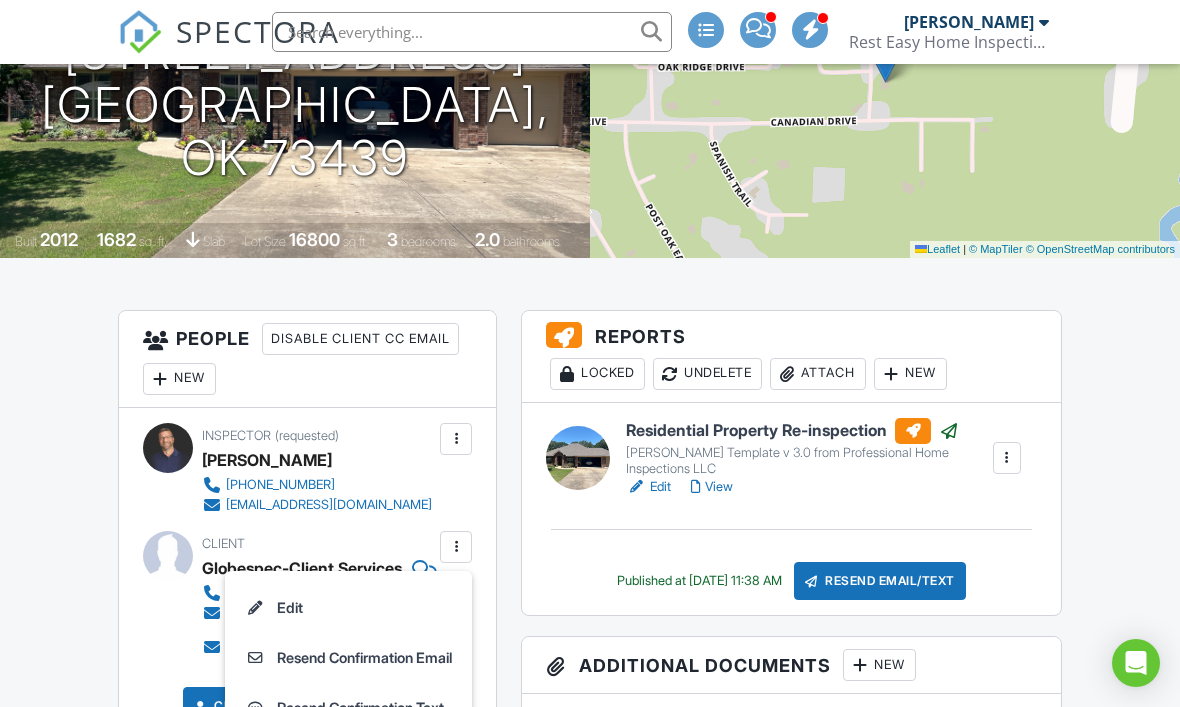 click on "Edit" at bounding box center (348, 608) 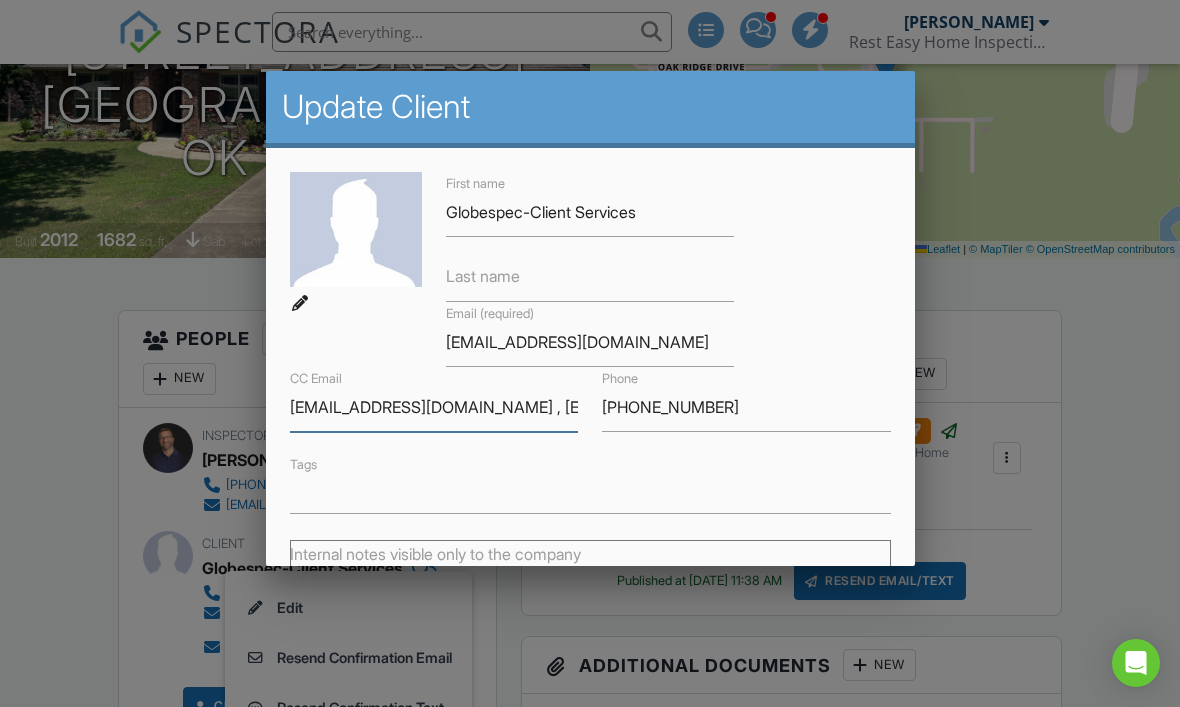 click on "besckel@globespec.com , reports@globespec.com" at bounding box center (434, 407) 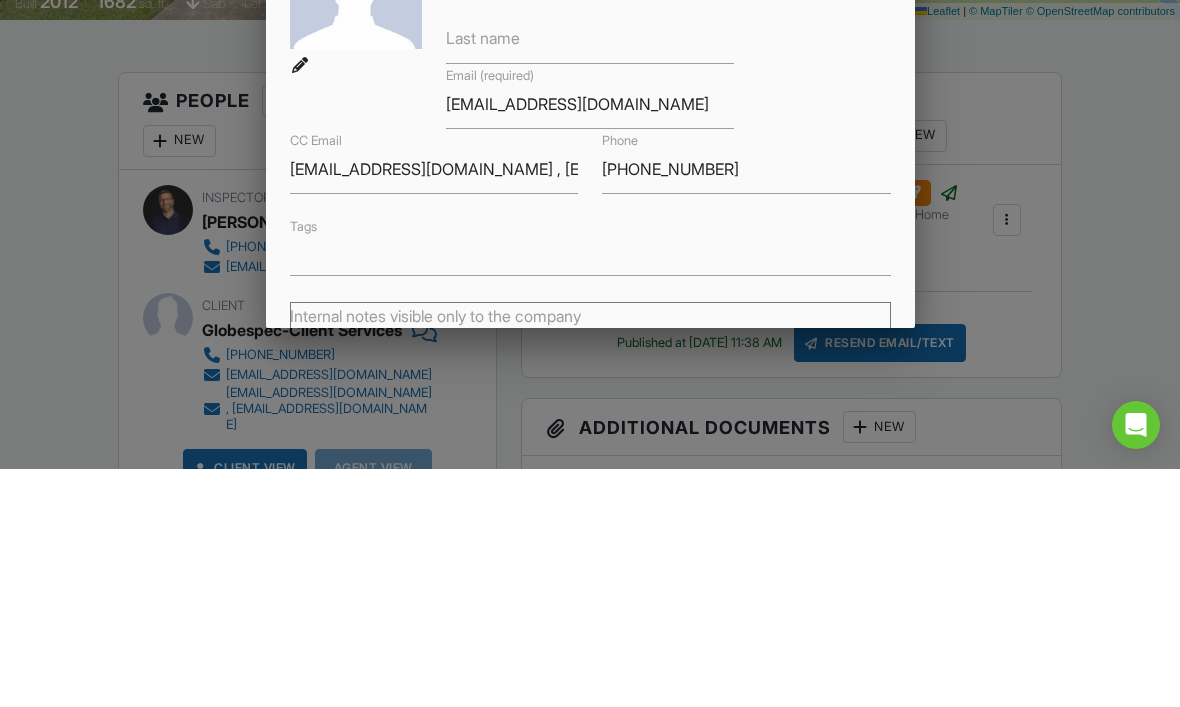 scroll, scrollTop: 535, scrollLeft: 0, axis: vertical 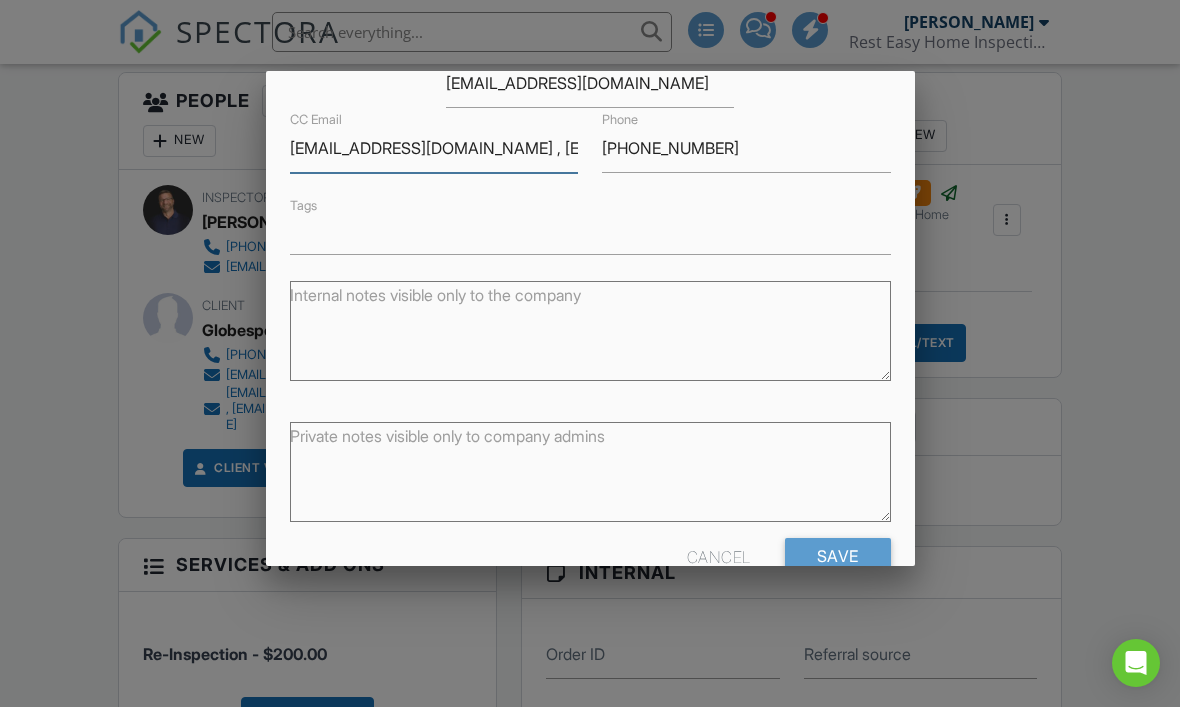 type on "becksel@globespec.com , reports@globespec.com" 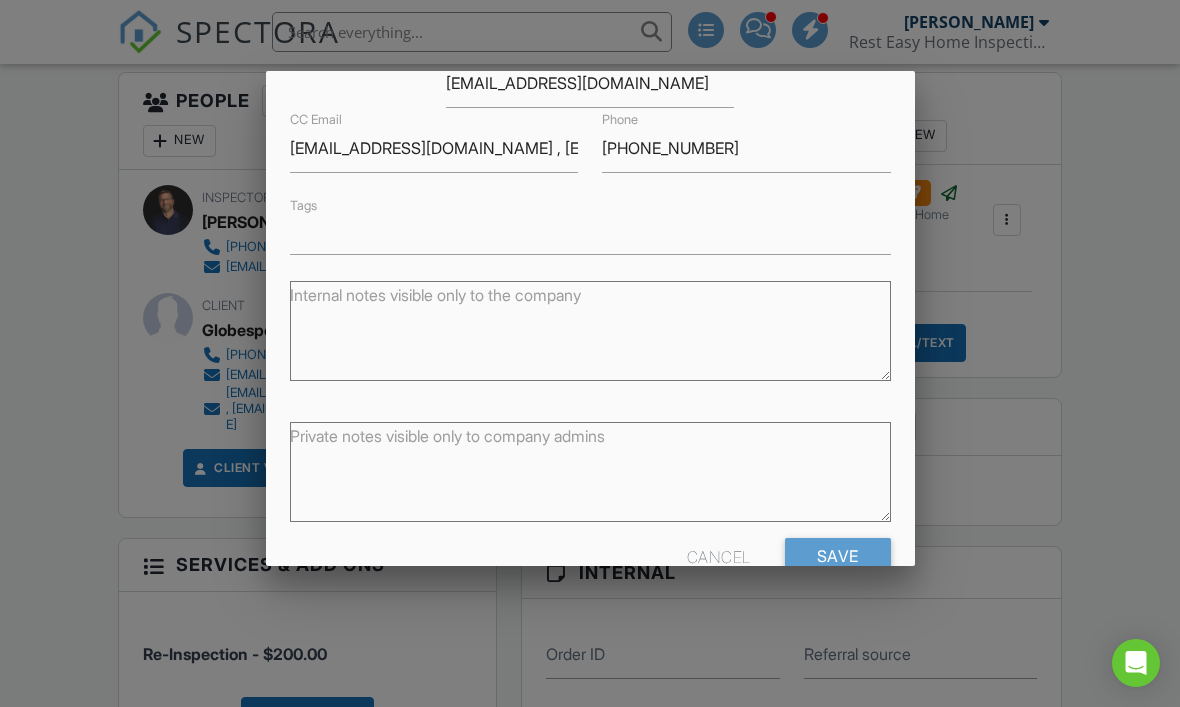 click on "Save" at bounding box center [838, 556] 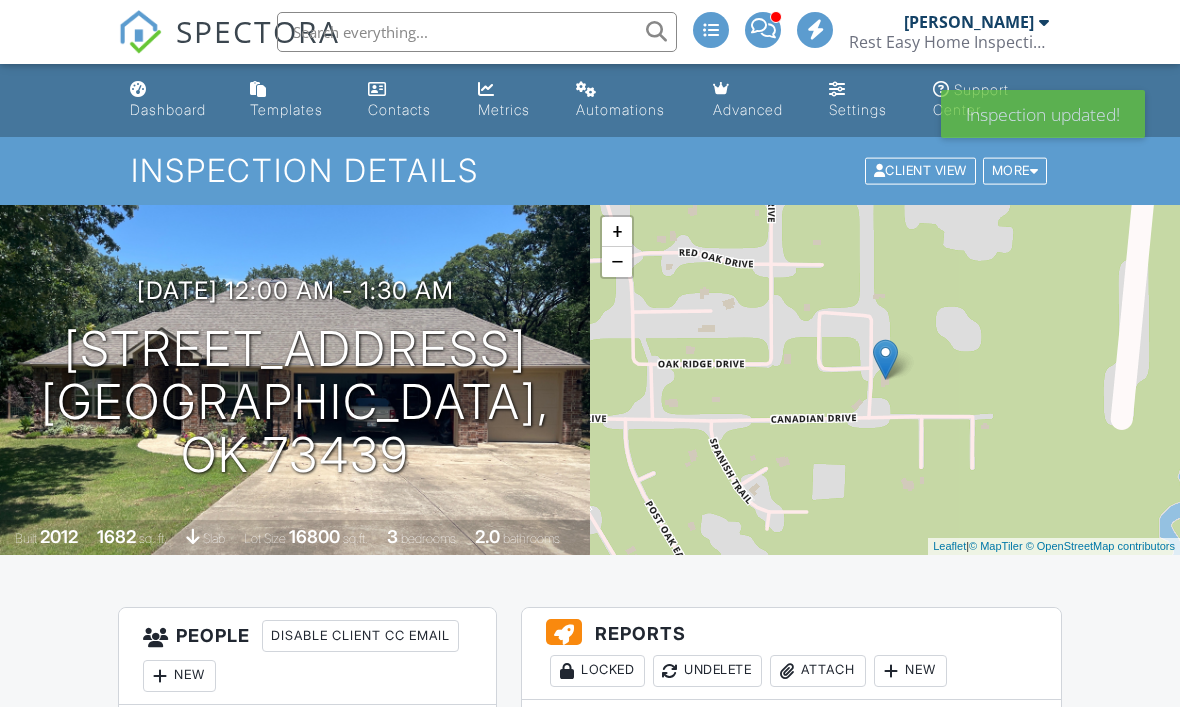 scroll, scrollTop: 0, scrollLeft: 0, axis: both 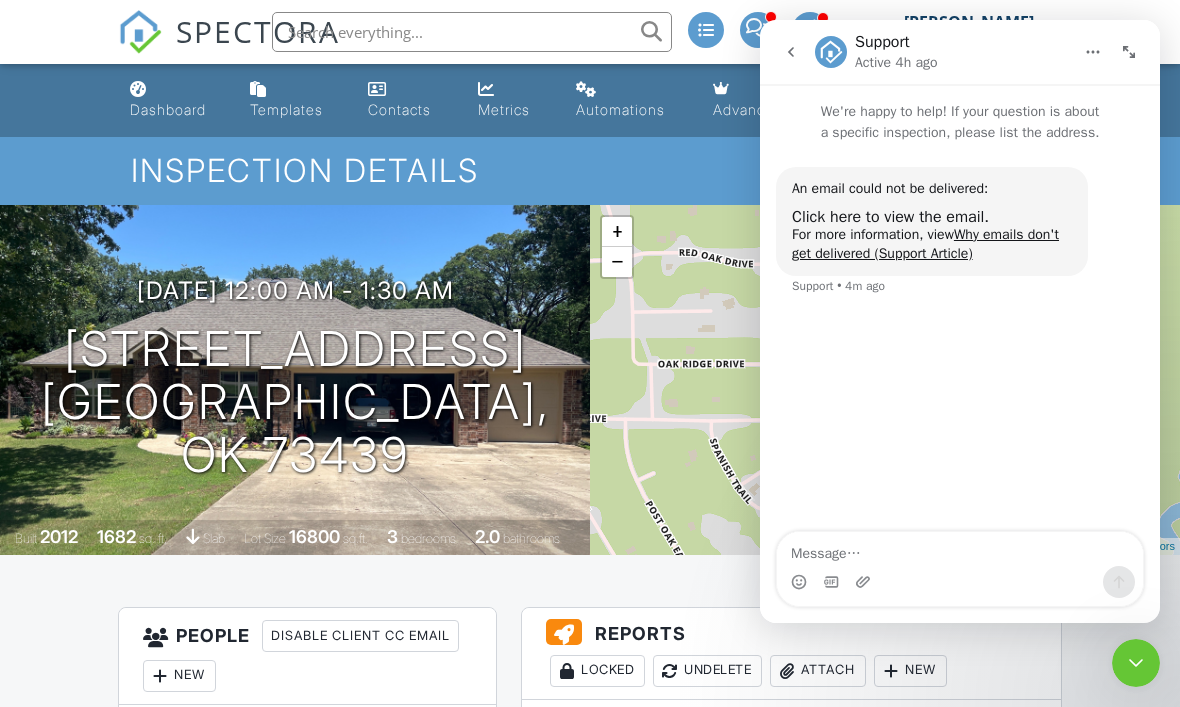 click on "Click here to view the email." at bounding box center (890, 217) 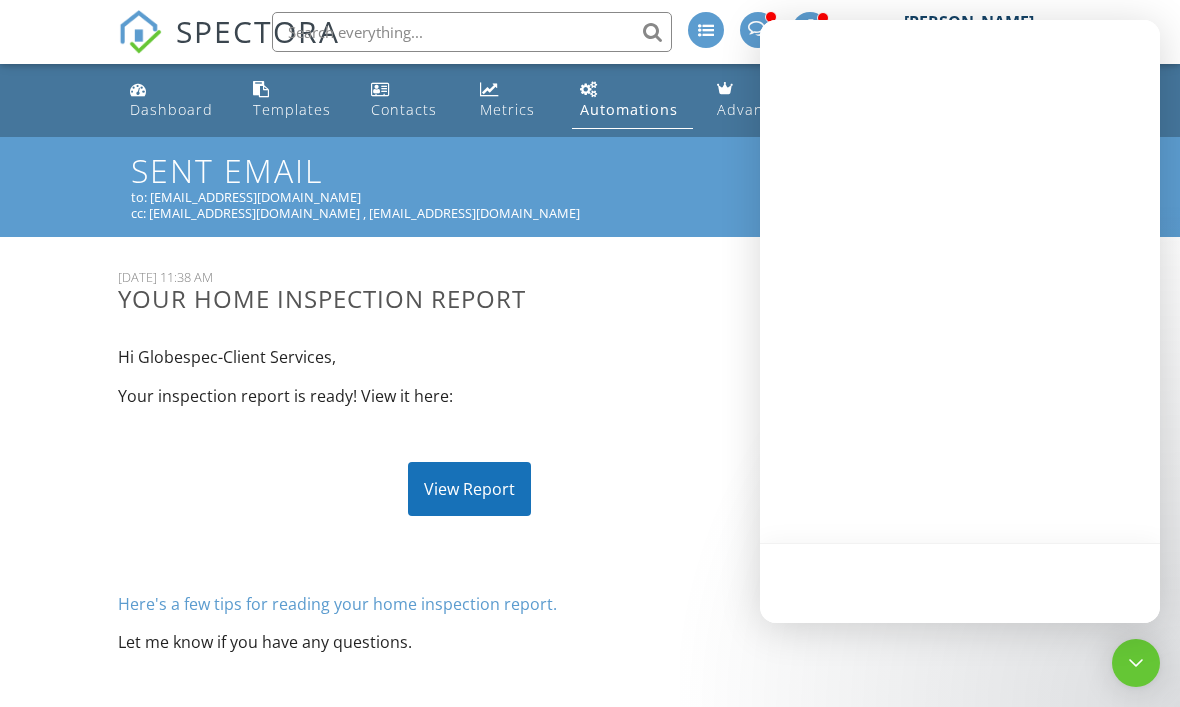 scroll, scrollTop: 0, scrollLeft: 0, axis: both 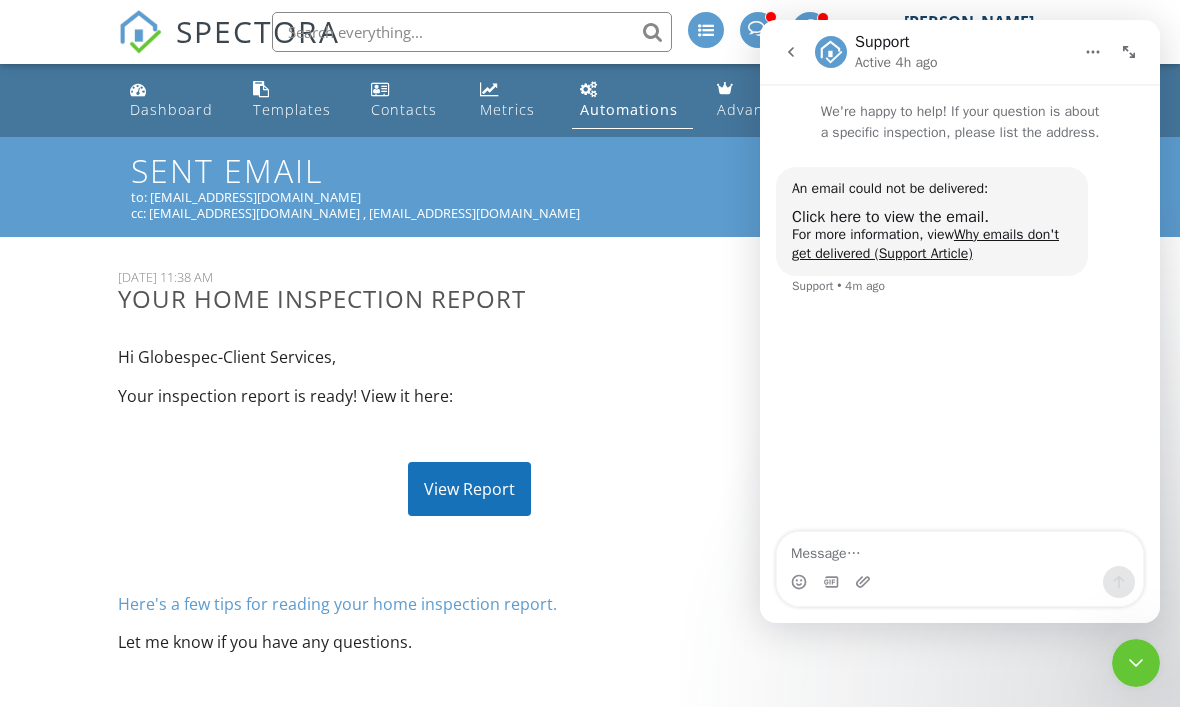 click 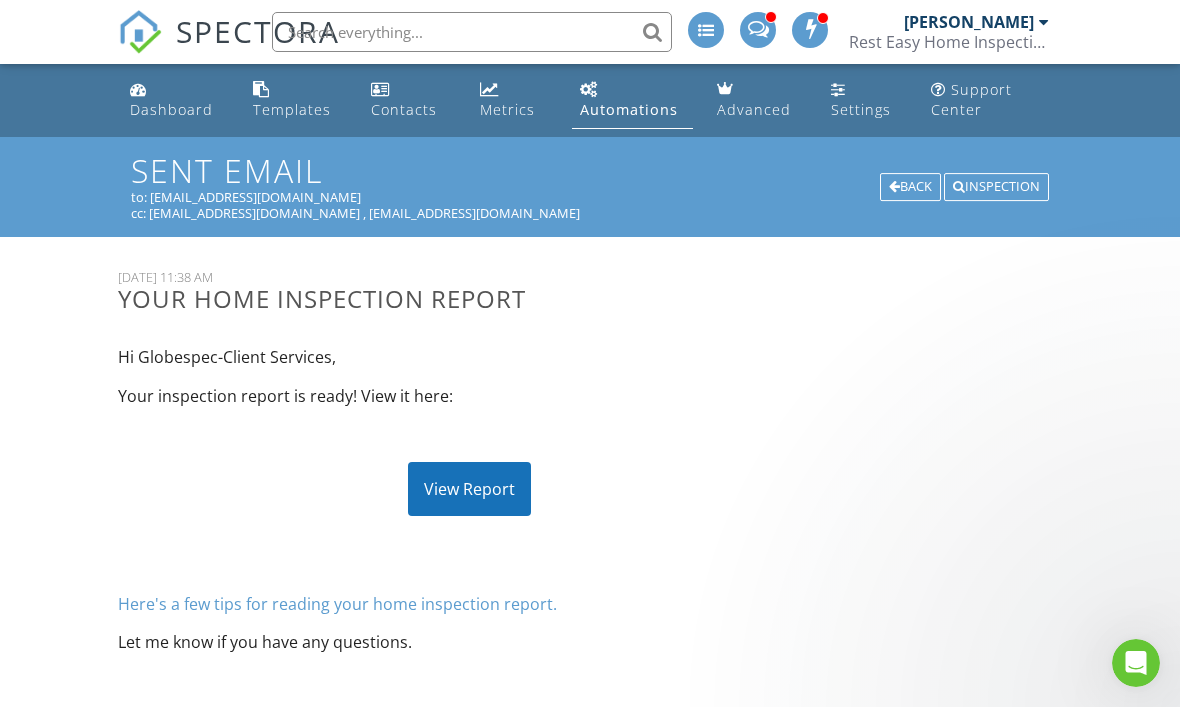 scroll, scrollTop: 0, scrollLeft: 0, axis: both 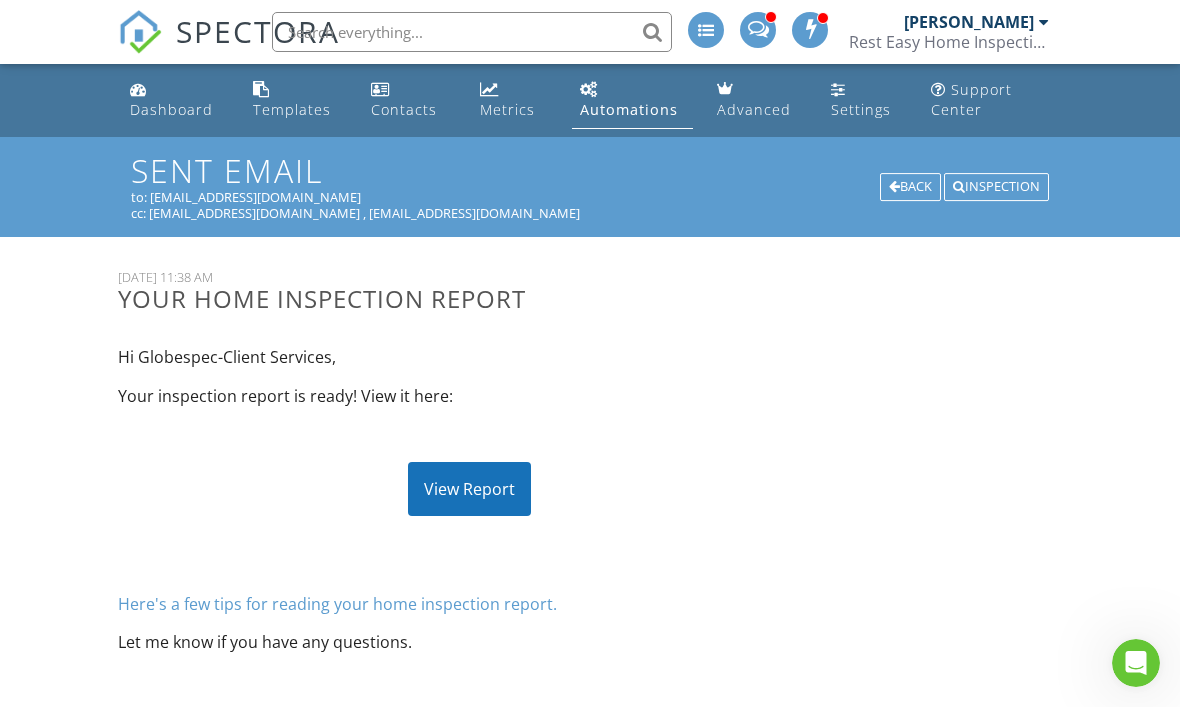 click on "Dashboard" at bounding box center [171, 109] 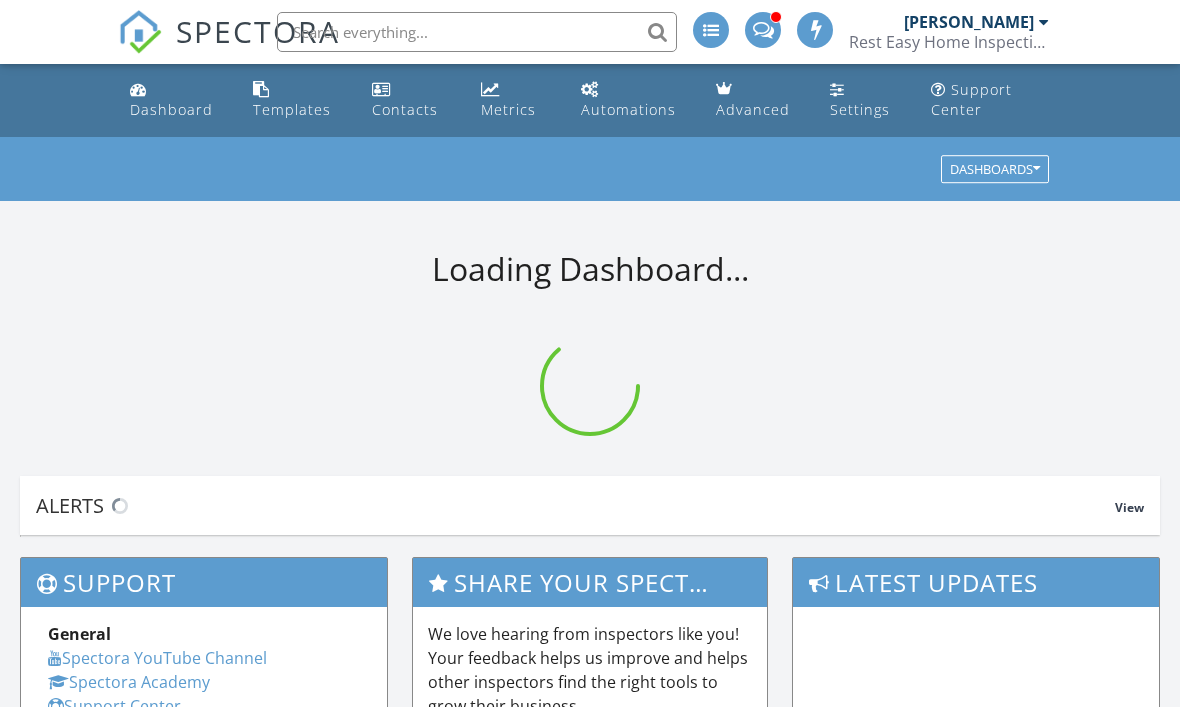 scroll, scrollTop: 0, scrollLeft: 0, axis: both 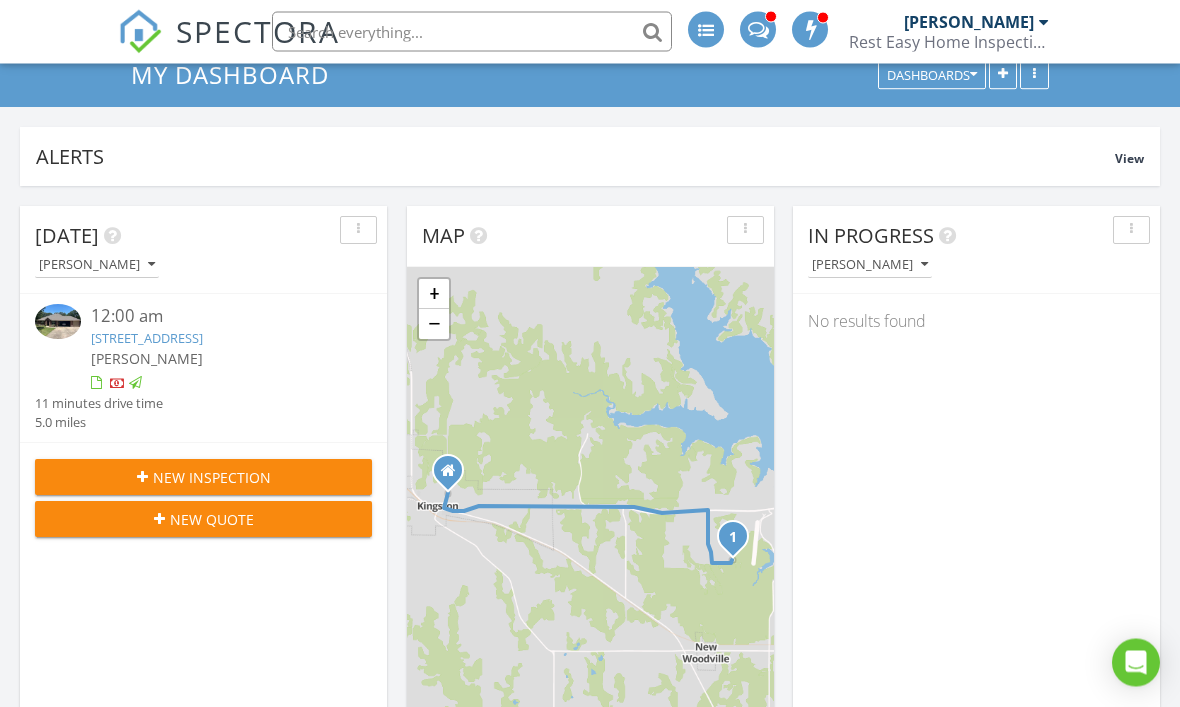 click on "[STREET_ADDRESS]" at bounding box center [147, 339] 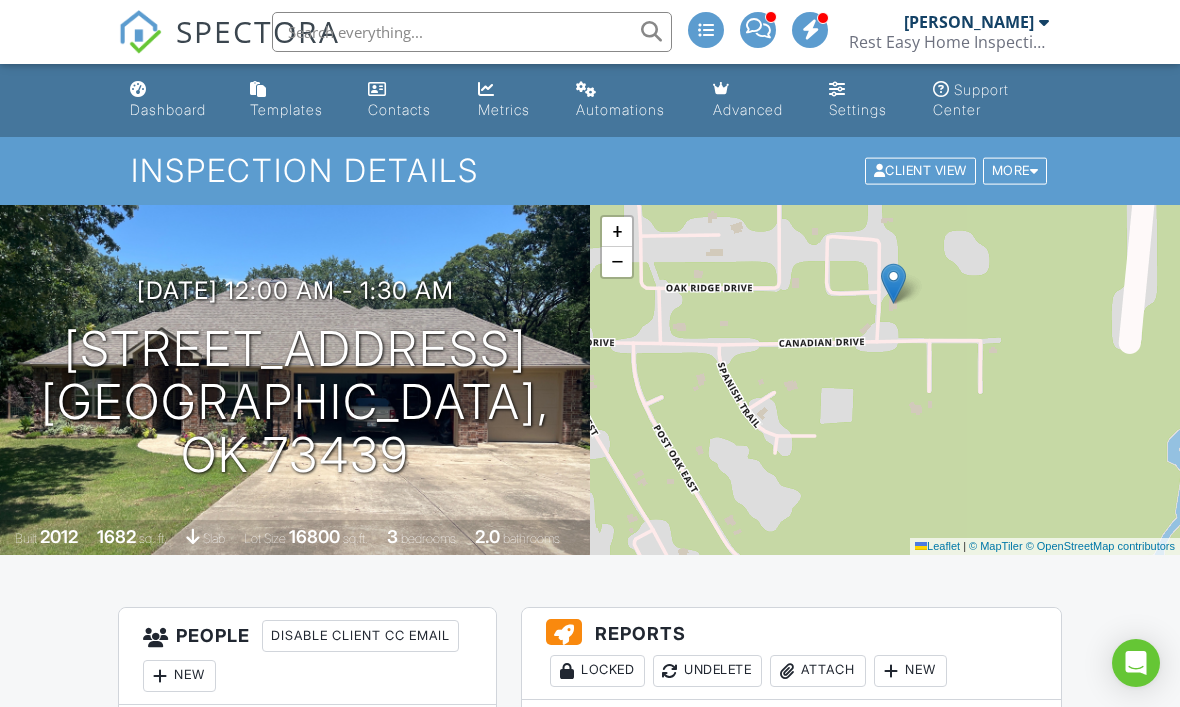 scroll, scrollTop: 0, scrollLeft: 0, axis: both 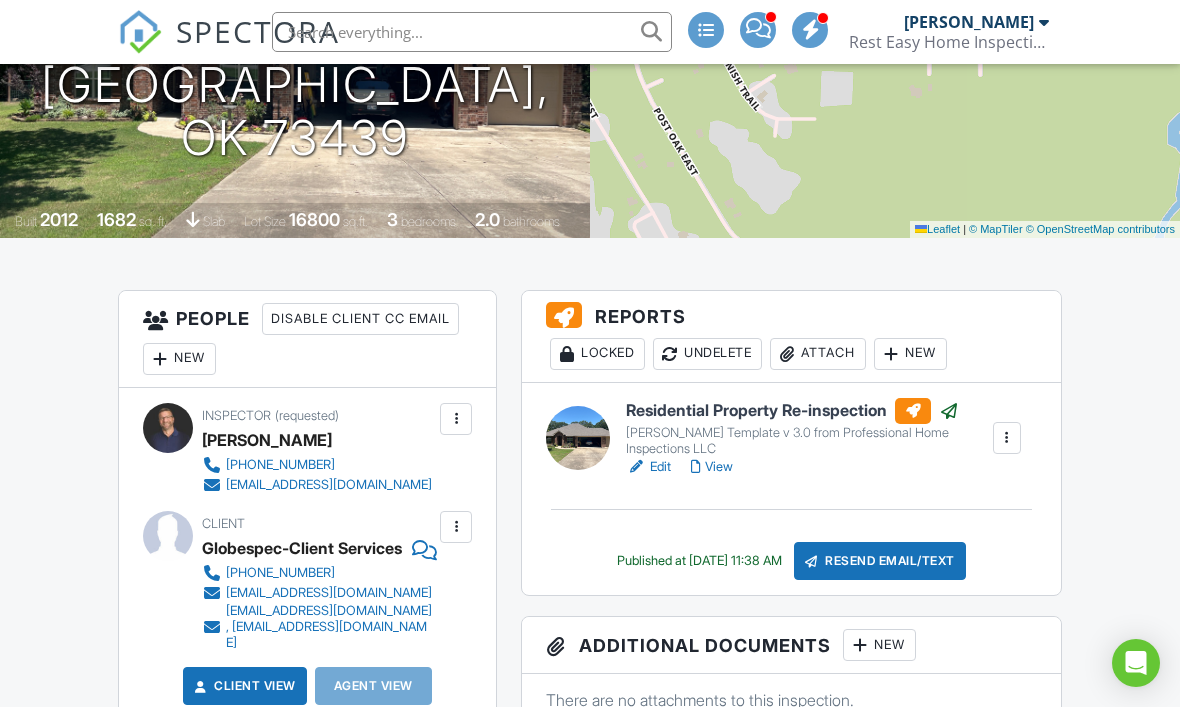 click at bounding box center (456, 527) 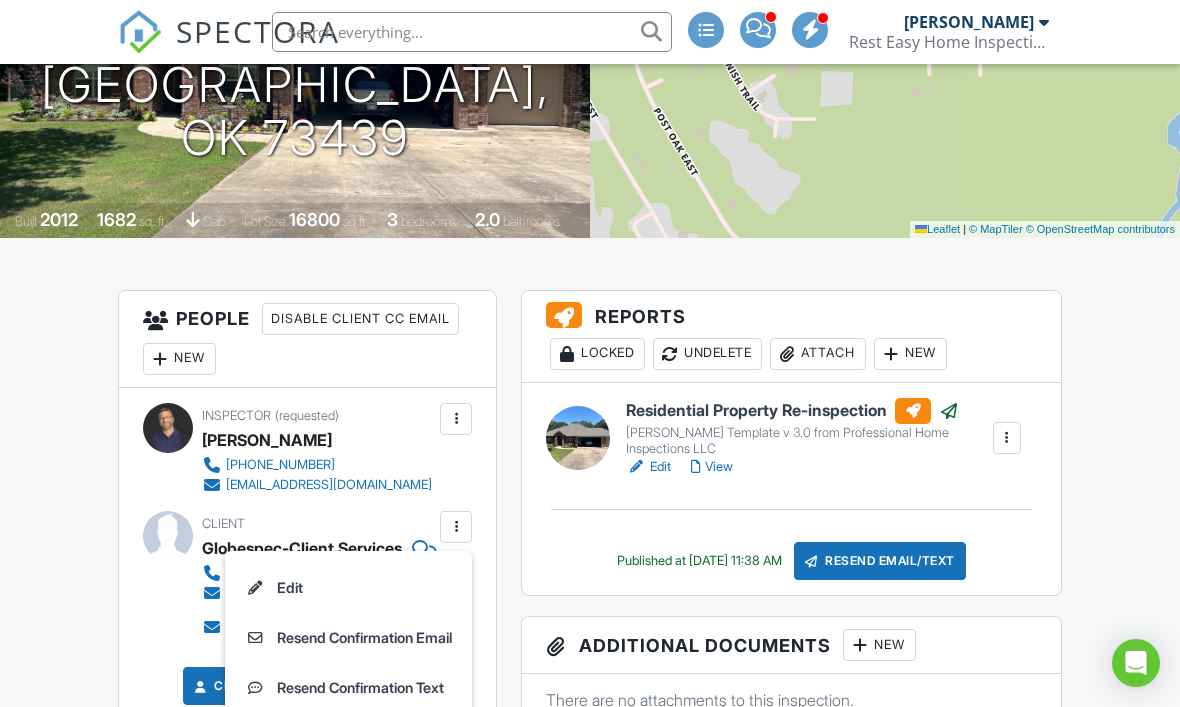 click on "Dashboard
Templates
Contacts
Metrics
Automations
Advanced
Settings
Support Center
Inspection Details
Client View
More
Property Details
Reschedule
Reorder / Copy
Share
Cancel
[GEOGRAPHIC_DATA]
Print Order
Convert to V9
Enable Pass on CC Fees
View Change Log
[DATE] 12:00 am
- 1:30 am
[STREET_ADDRESS]
[GEOGRAPHIC_DATA], OK 73439
Built
2012
1682
sq. ft.
slab
Lot Size
16800
sq.ft.
3
bedrooms
2.0
bathrooms
+ −  Leaflet   |   © MapTiler   © OpenStreetMap contributors
All emails and texts are disabled for this inspection!
Turn on emails and texts
Turn on and Requeue Notifications
Reports
Locked
Undelete
Attach
New" at bounding box center [590, 1425] 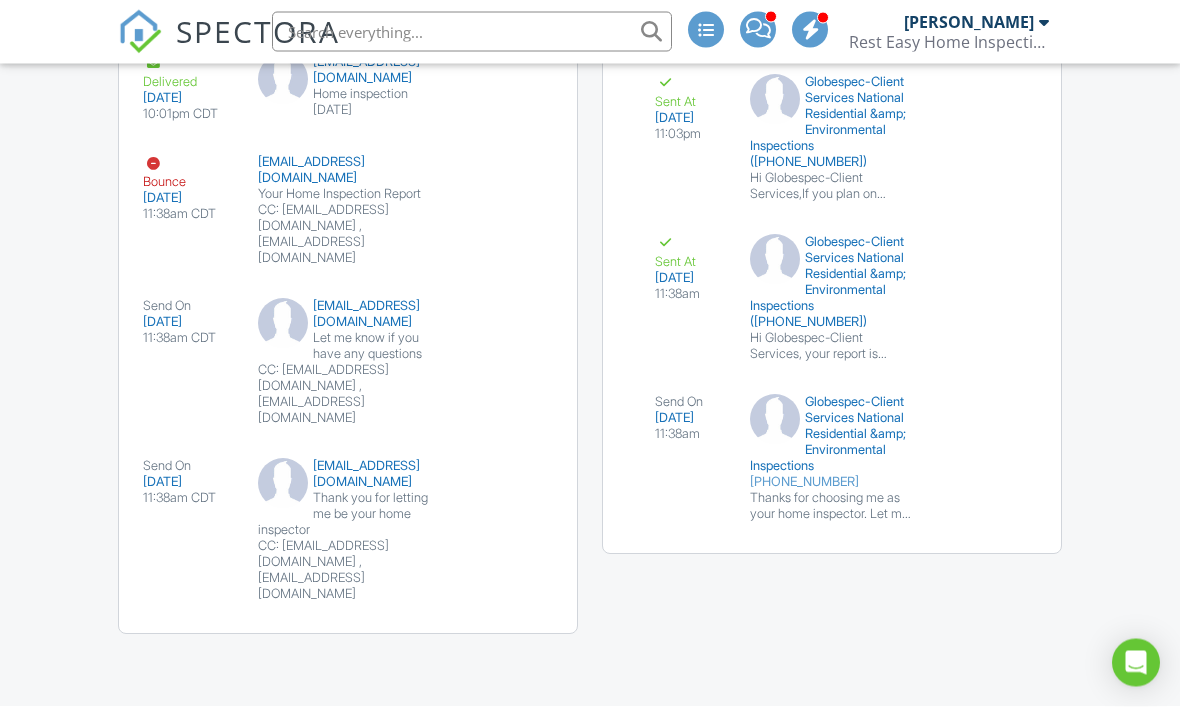 scroll, scrollTop: 2825, scrollLeft: 0, axis: vertical 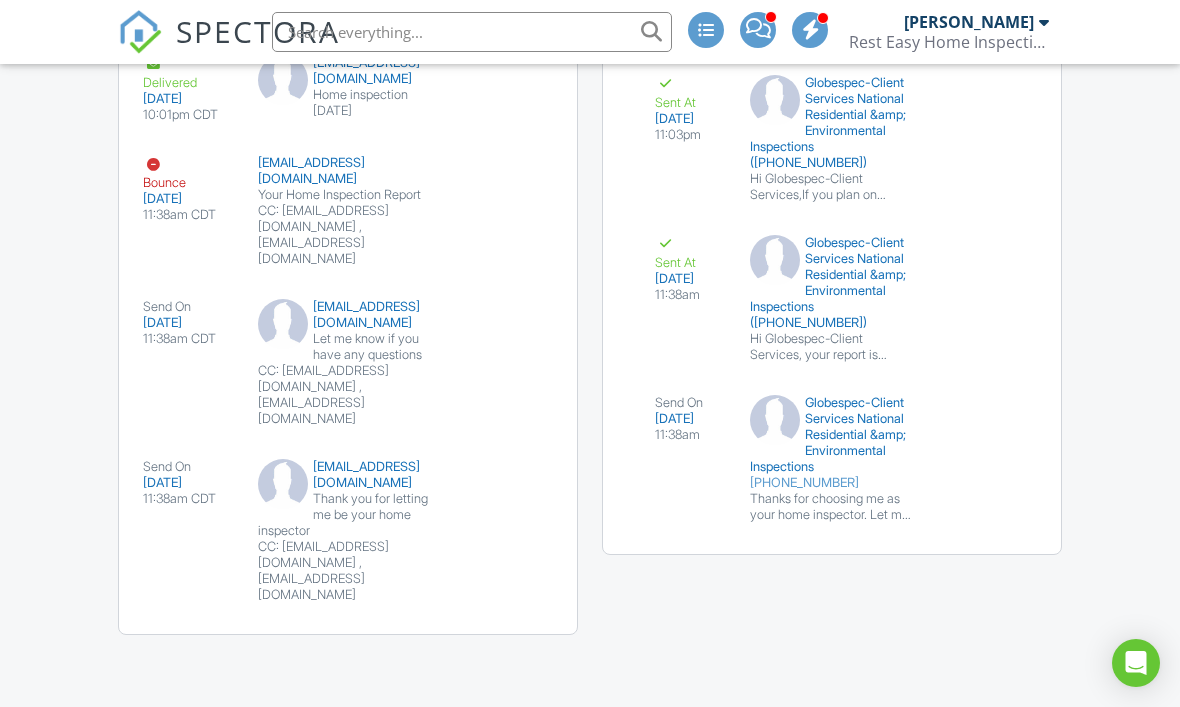 click on "[DATE]" at bounding box center [188, 199] 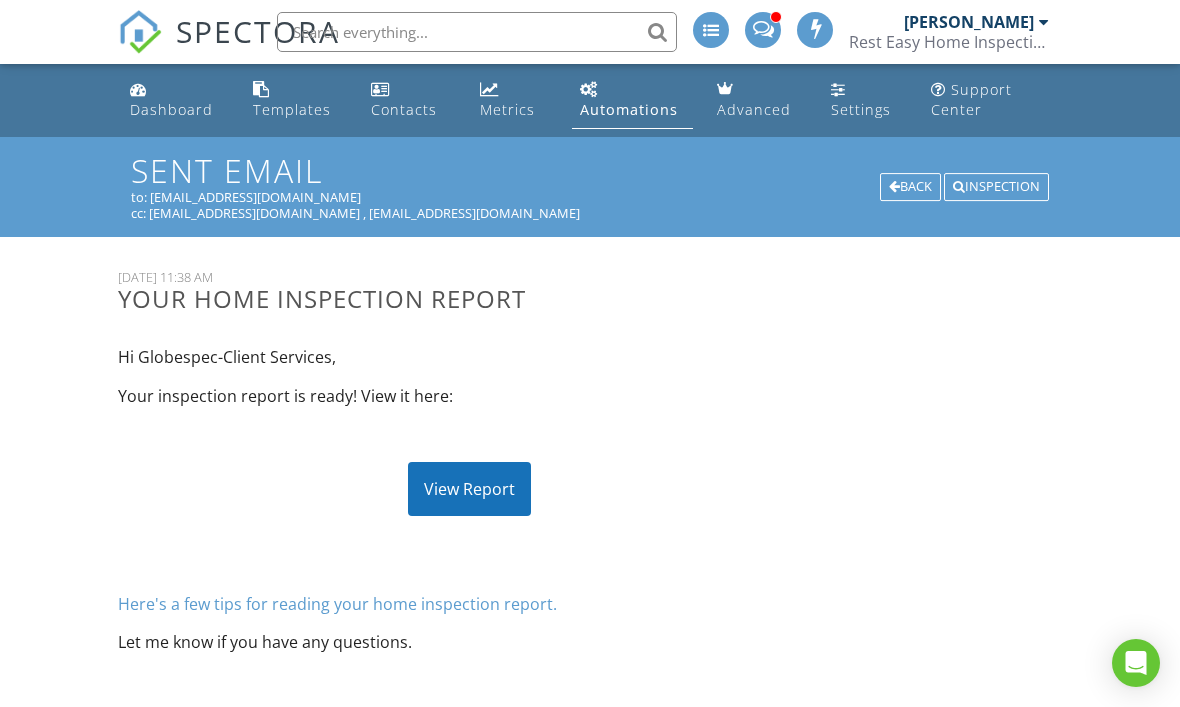 scroll, scrollTop: 0, scrollLeft: 0, axis: both 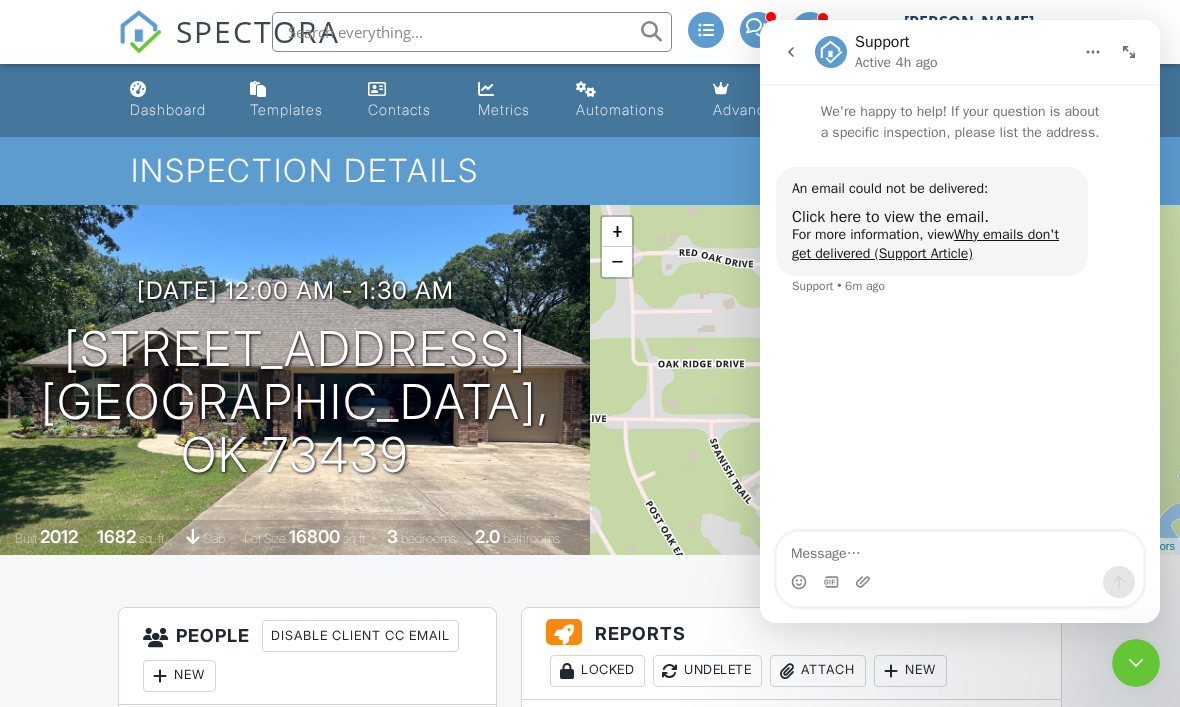 click 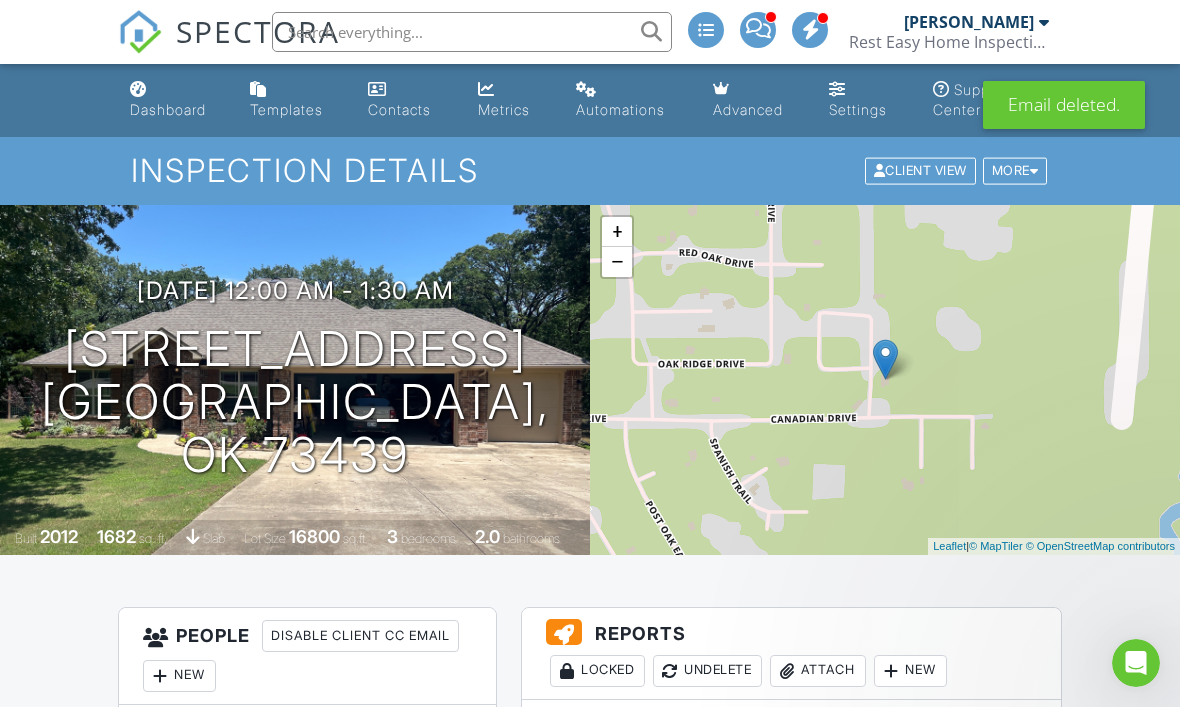 scroll, scrollTop: 0, scrollLeft: 0, axis: both 